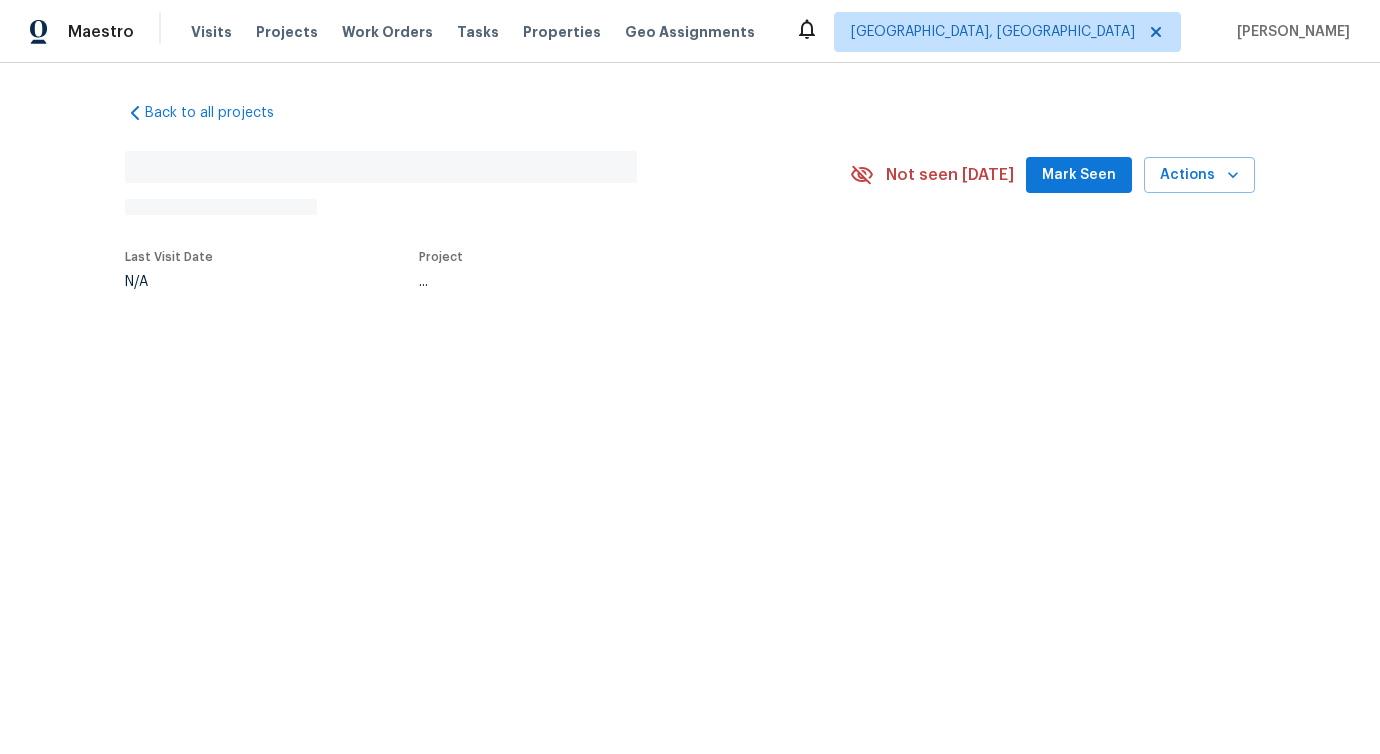 scroll, scrollTop: 0, scrollLeft: 0, axis: both 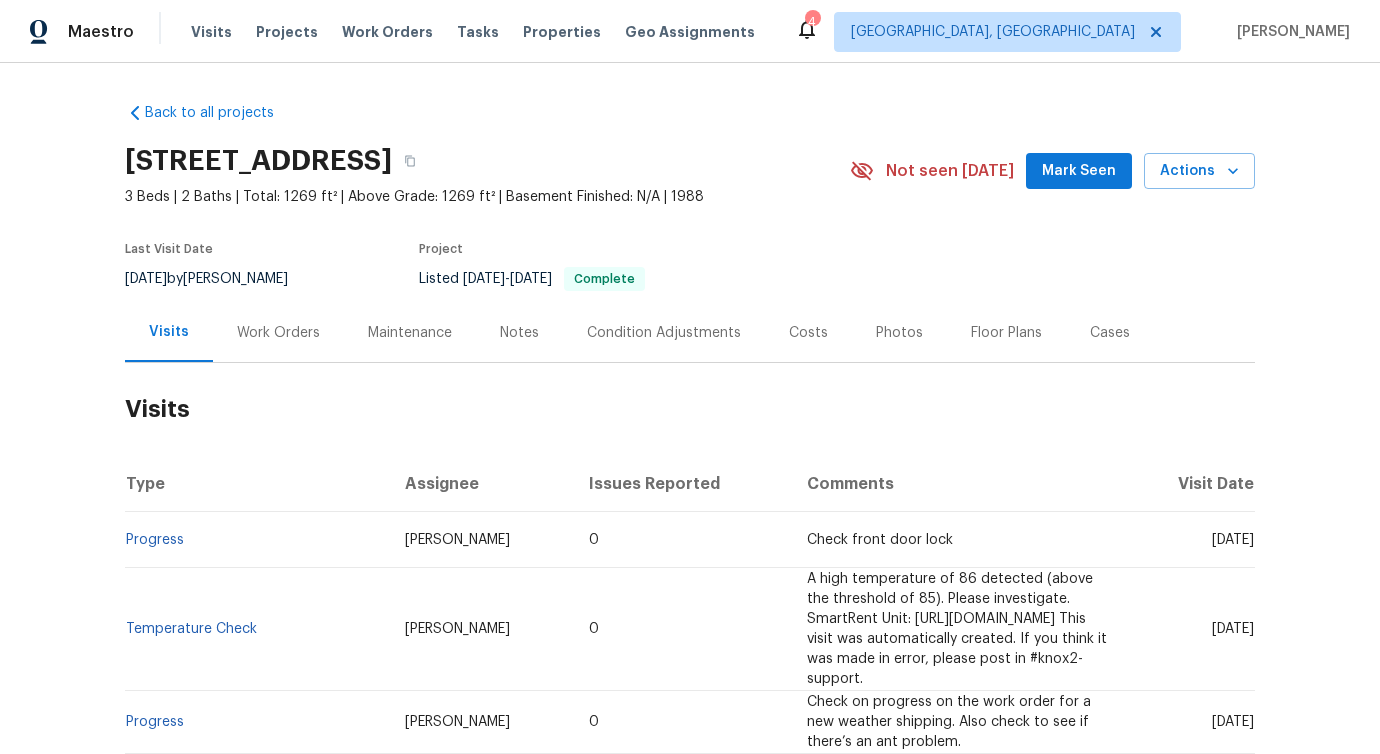 click on "Work Orders" at bounding box center [278, 332] 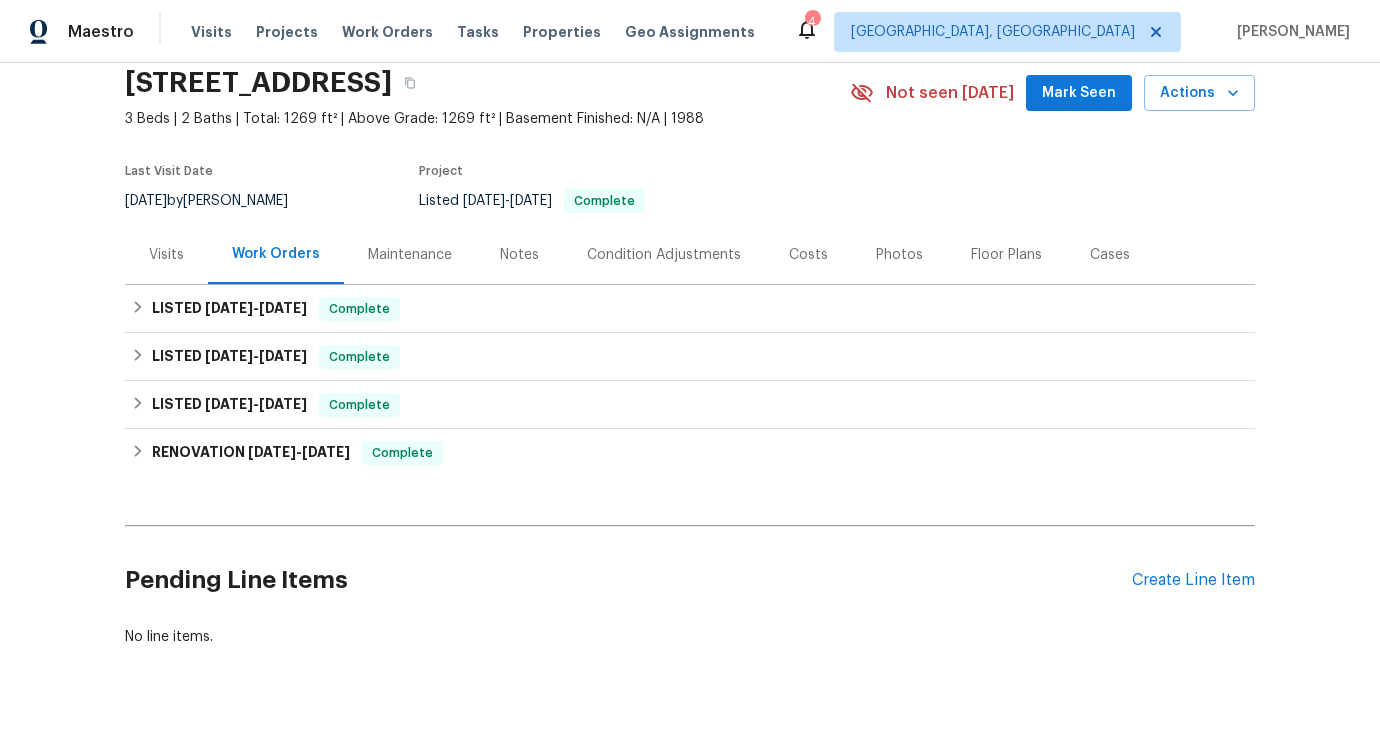 scroll, scrollTop: 122, scrollLeft: 0, axis: vertical 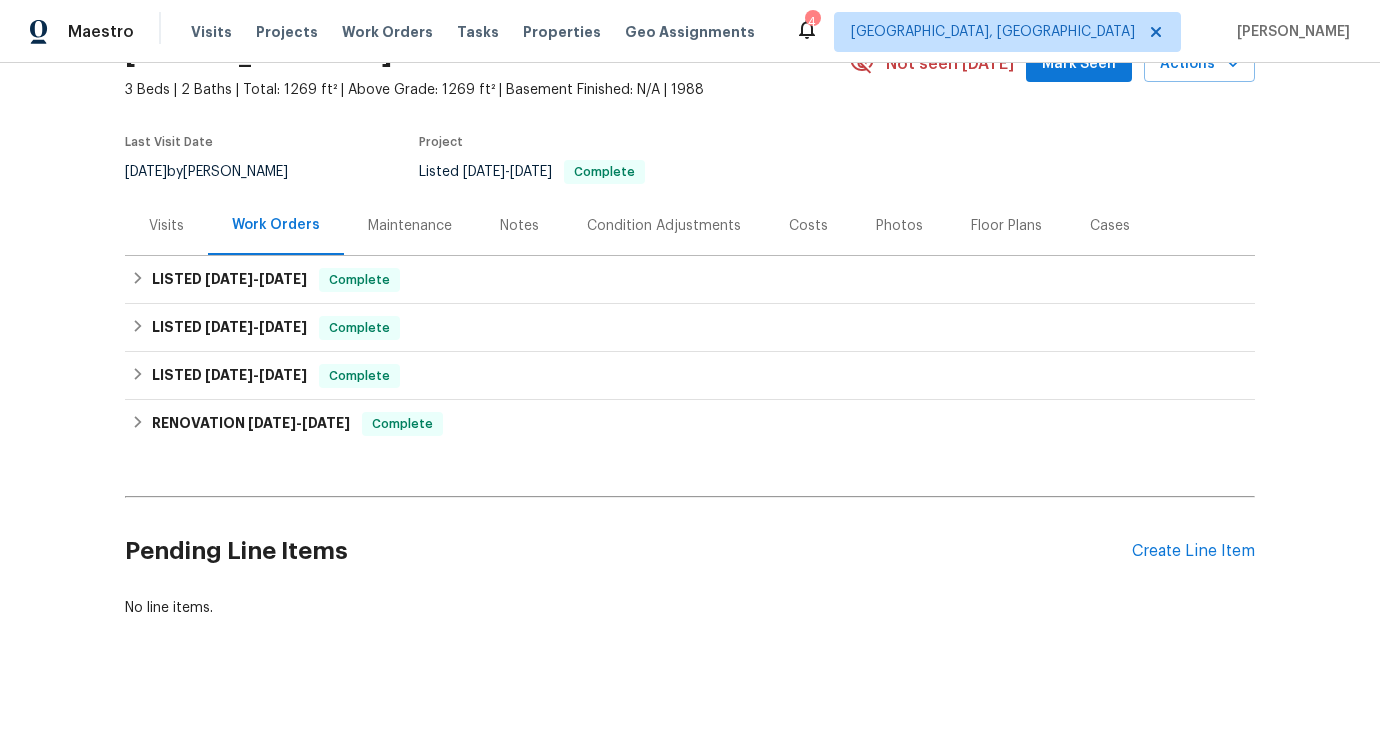 click on "Back to all projects 4500 Winterwood Pl, Ladson, SC 29456 3 Beds | 2 Baths | Total: 1269 ft² | Above Grade: 1269 ft² | Basement Finished: N/A | 1988 Not seen today Mark Seen Actions Last Visit Date 7/1/2025  by  Raymond Roberts   Project Listed   7/8/2025  -  7/8/2025 Complete Visits Work Orders Maintenance Notes Condition Adjustments Costs Photos Floor Plans Cases LISTED   7/8/25  -  7/8/25 Complete DMB, LLC / Dell Bryson (Heise) GENERAL_CONTRACTOR $105.00 1 Repair 7/8/2025  -  7/8/2025 Complete LISTED   7/1/25  -  7/7/25 Complete DMB, LLC / Dell Bryson (Heise) GENERAL_CONTRACTOR $75.00 1 Repair 7/1/2025  -  7/7/2025 Complete LISTED   5/30/25  -  6/20/25 Complete Cobos Building group LLC GENERAL_CONTRACTOR $101.47 2 Repairs 5/30/2025  -  6/4/2025 Paid Big Country Mechanical HVAC, BRN_AND_LRR $325.00 1 Repair 6/18/2025  -  6/20/2025 Paid RENOVATION   5/5/25  -  5/12/25 Complete Rite Rug Company, Inc. FLOORING $829.83 1 Repair 5/5/2025  -  5/6/2025 Paid Shiny Pro LLC 1 CLEANING, CLEANING_MAINTENANCE $250.00" at bounding box center (690, 408) 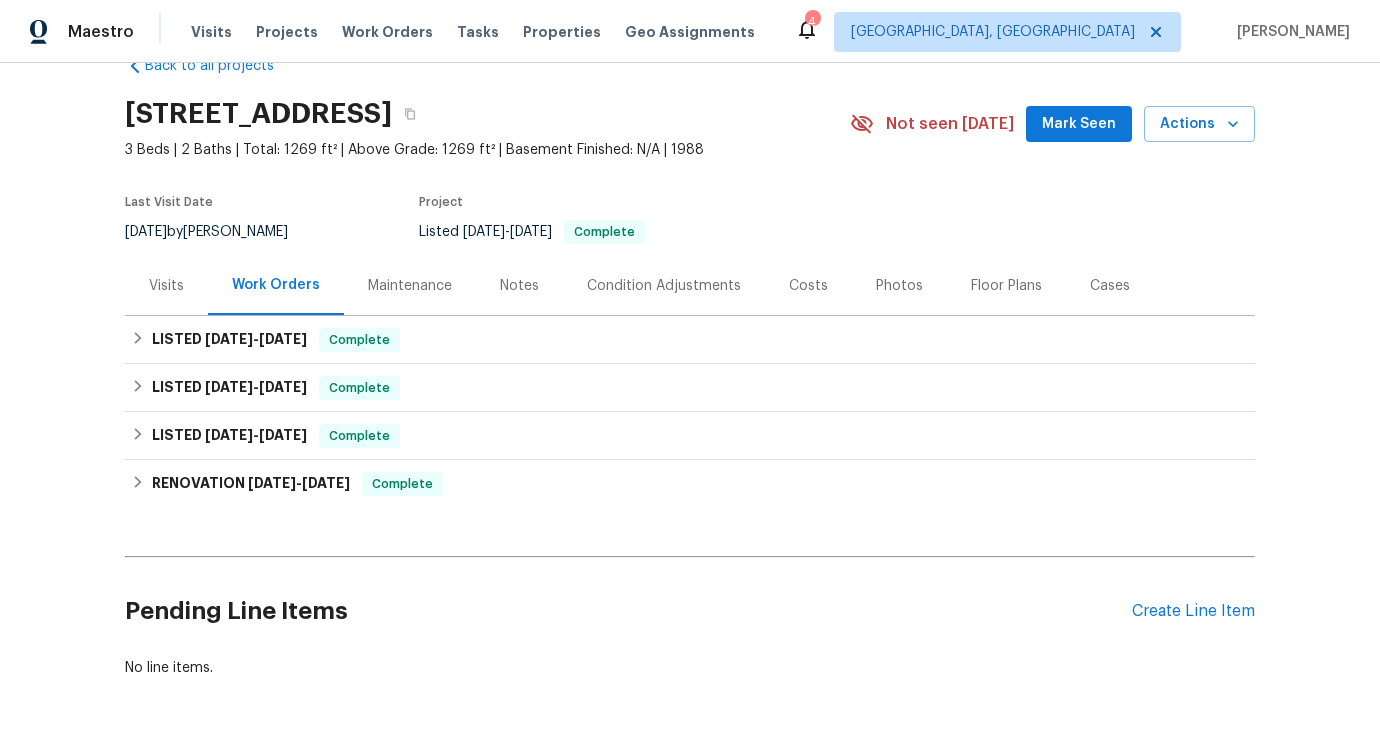 scroll, scrollTop: 122, scrollLeft: 0, axis: vertical 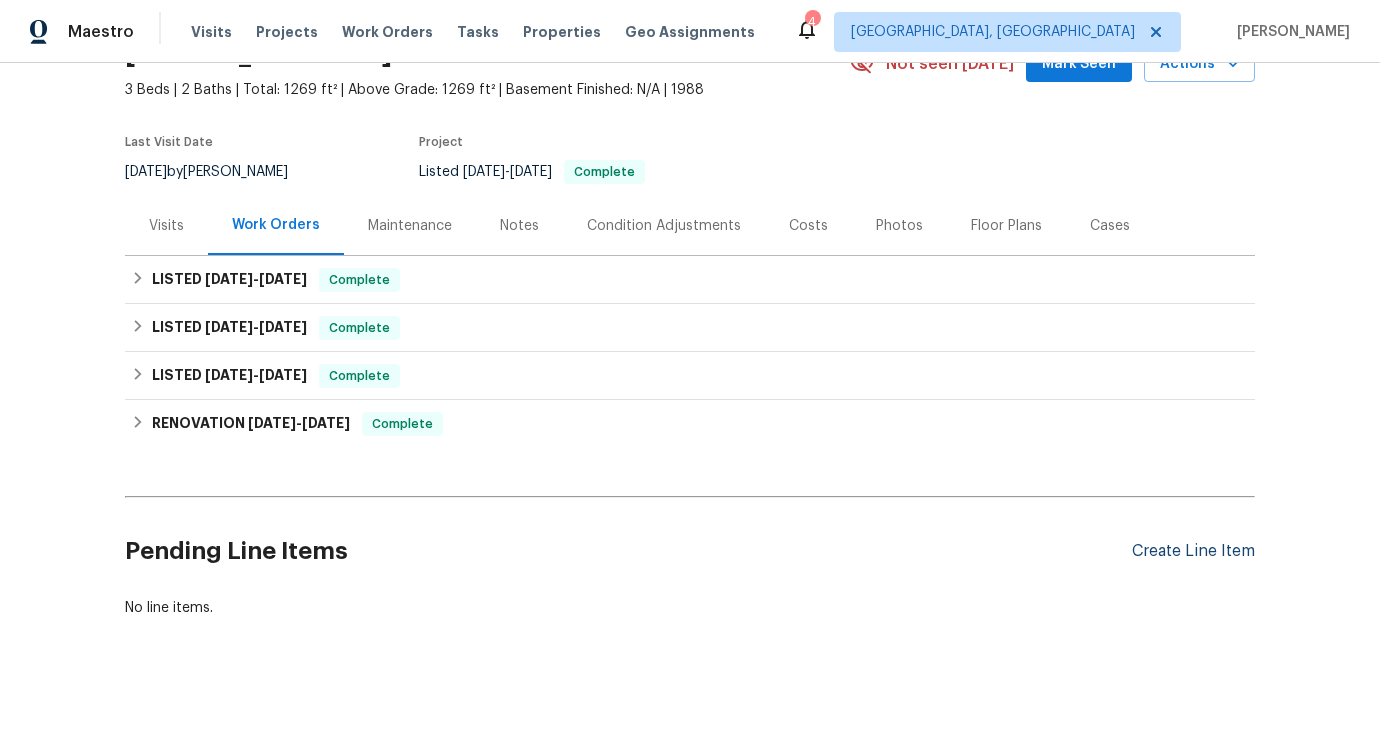 click on "Create Line Item" at bounding box center [1193, 551] 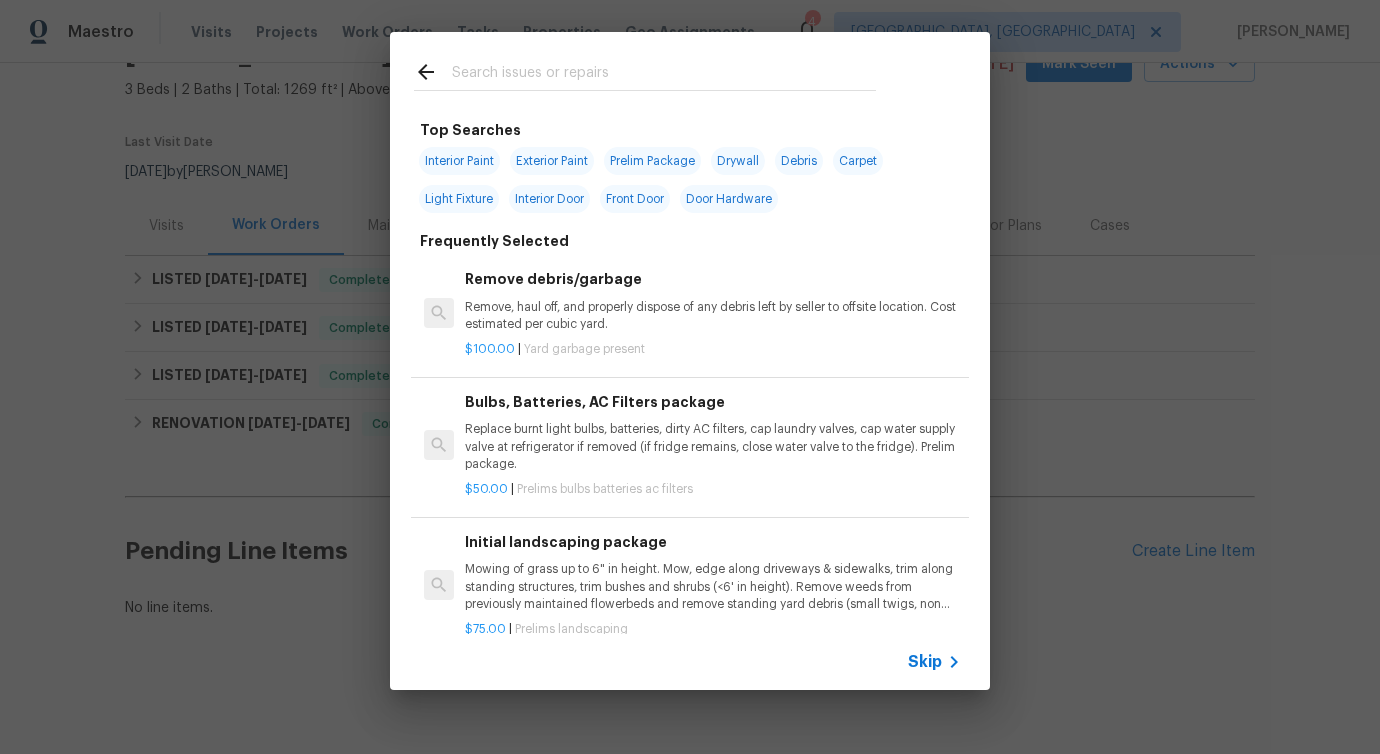 click at bounding box center [664, 75] 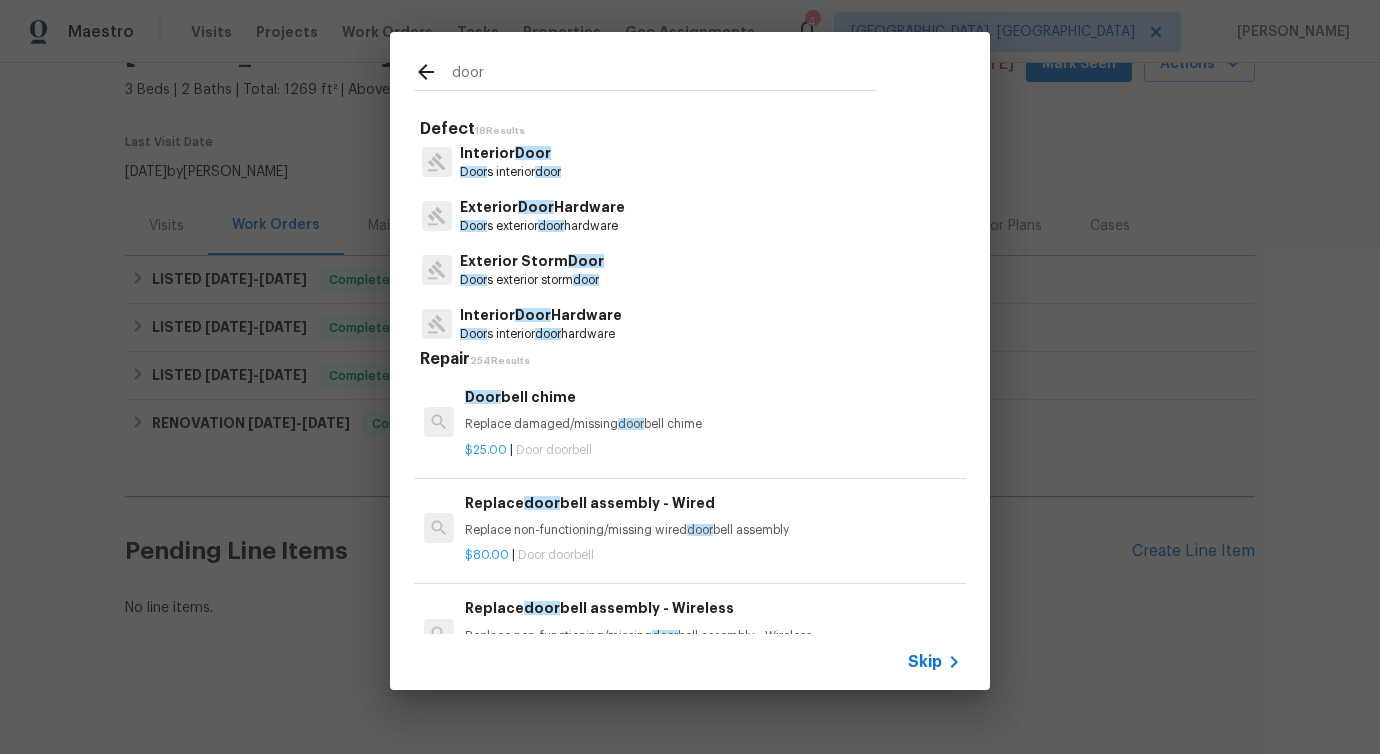 scroll, scrollTop: 59, scrollLeft: 0, axis: vertical 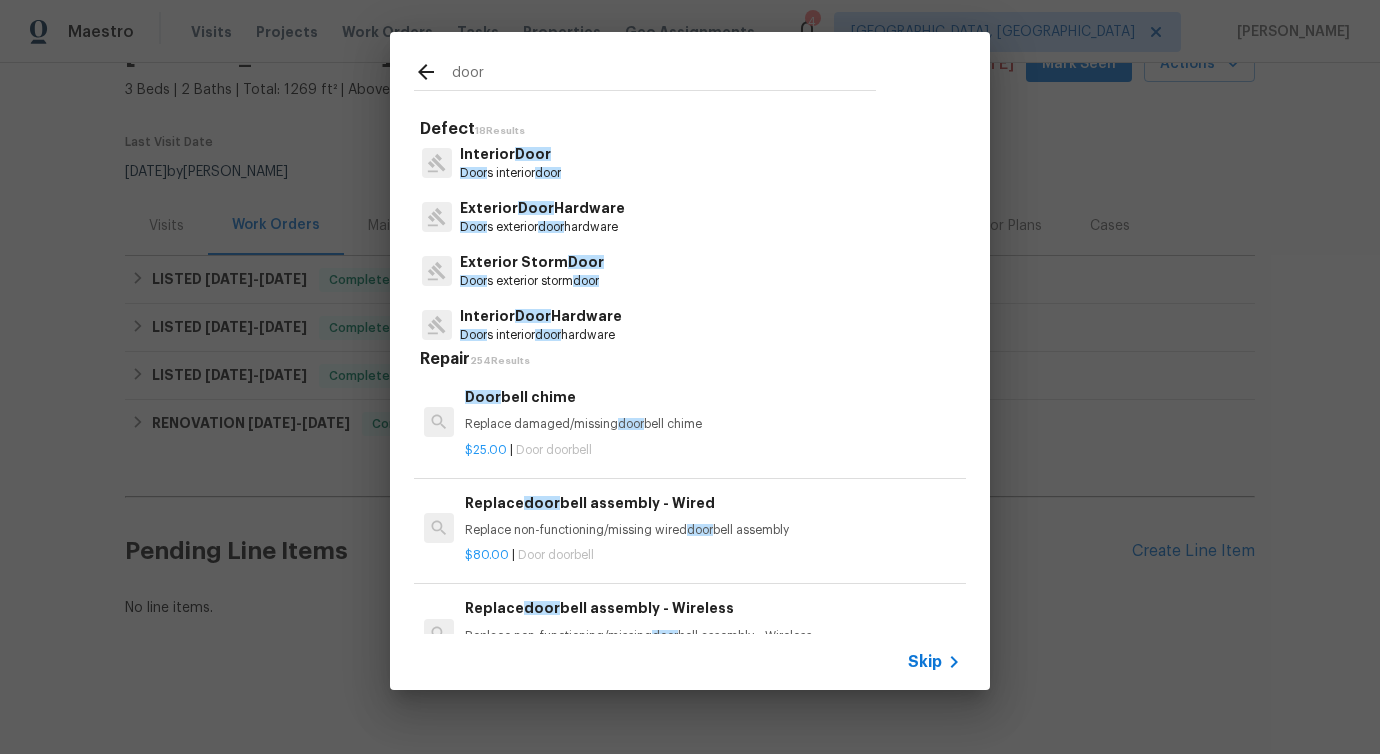 type on "door" 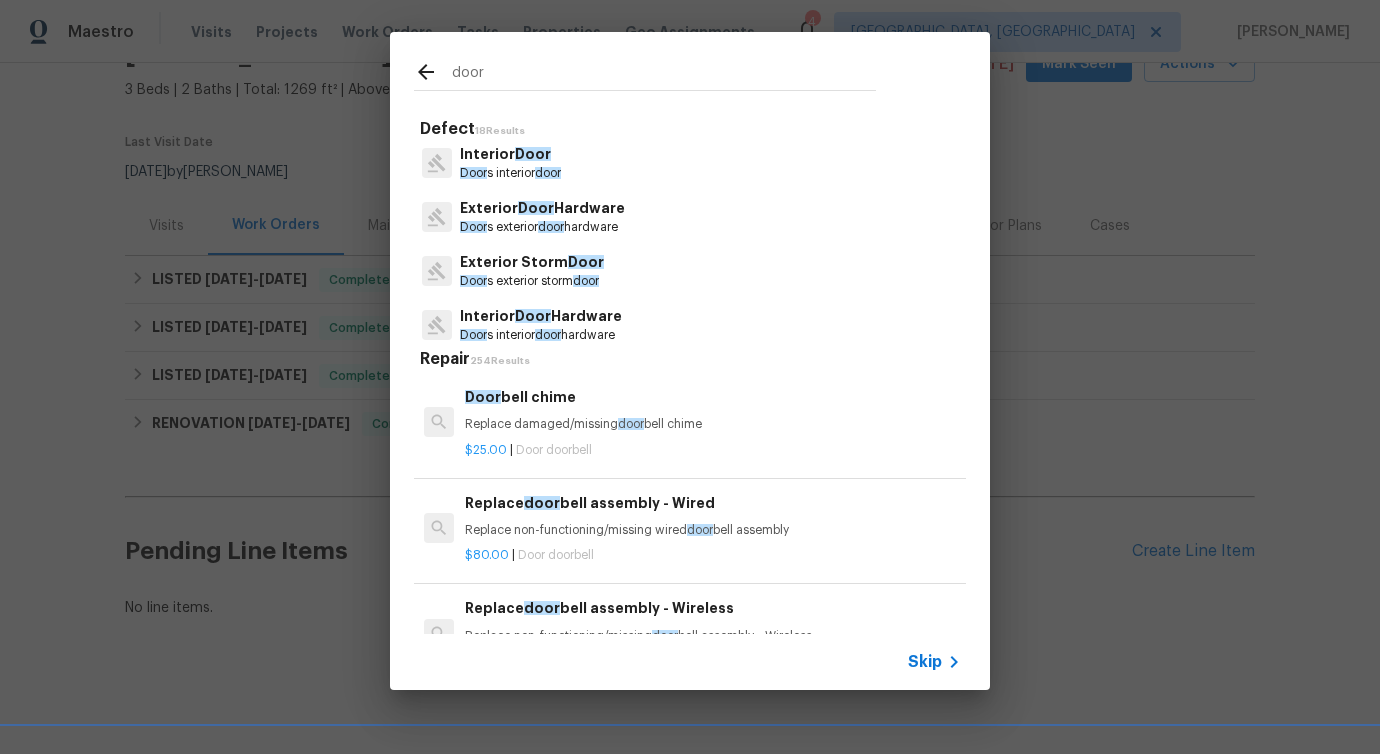 click on "Exterior  Door  Hardware Door s exterior  door  hardware" at bounding box center [690, 217] 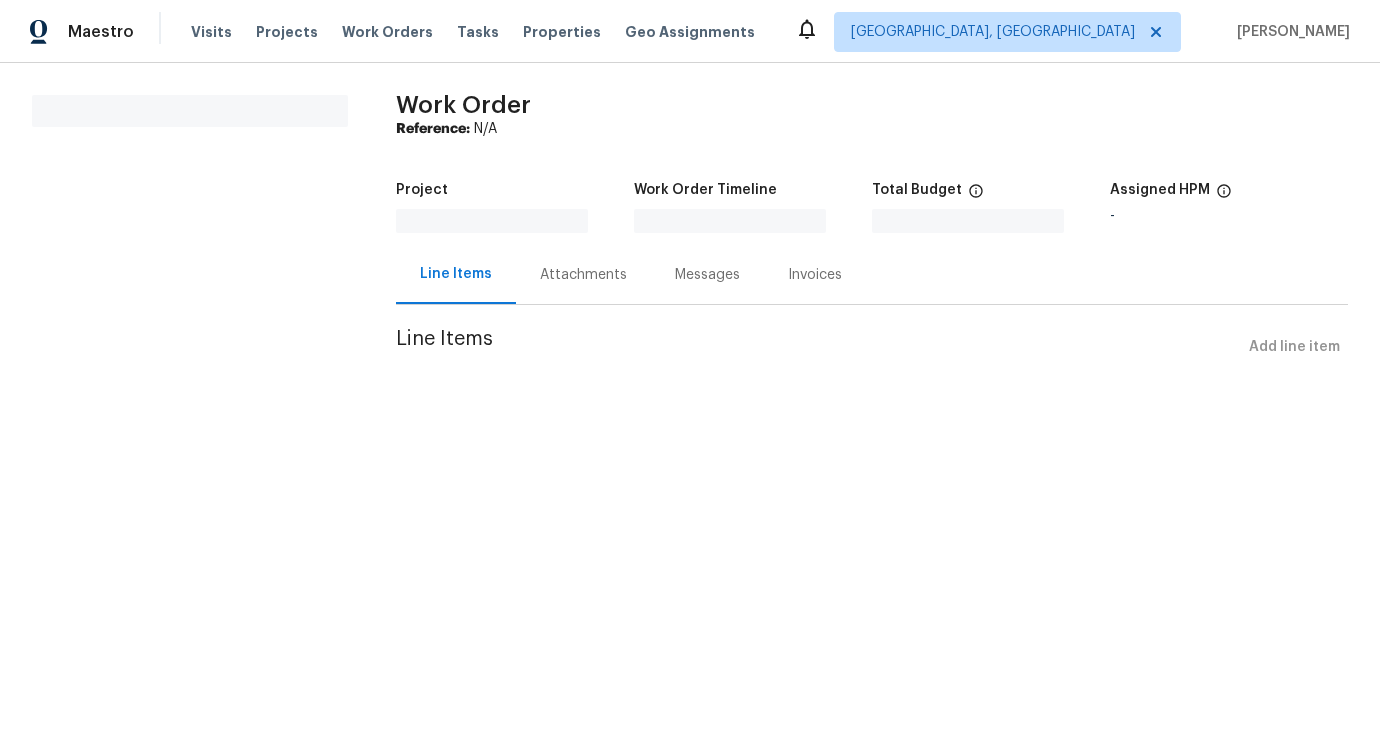 scroll, scrollTop: 0, scrollLeft: 0, axis: both 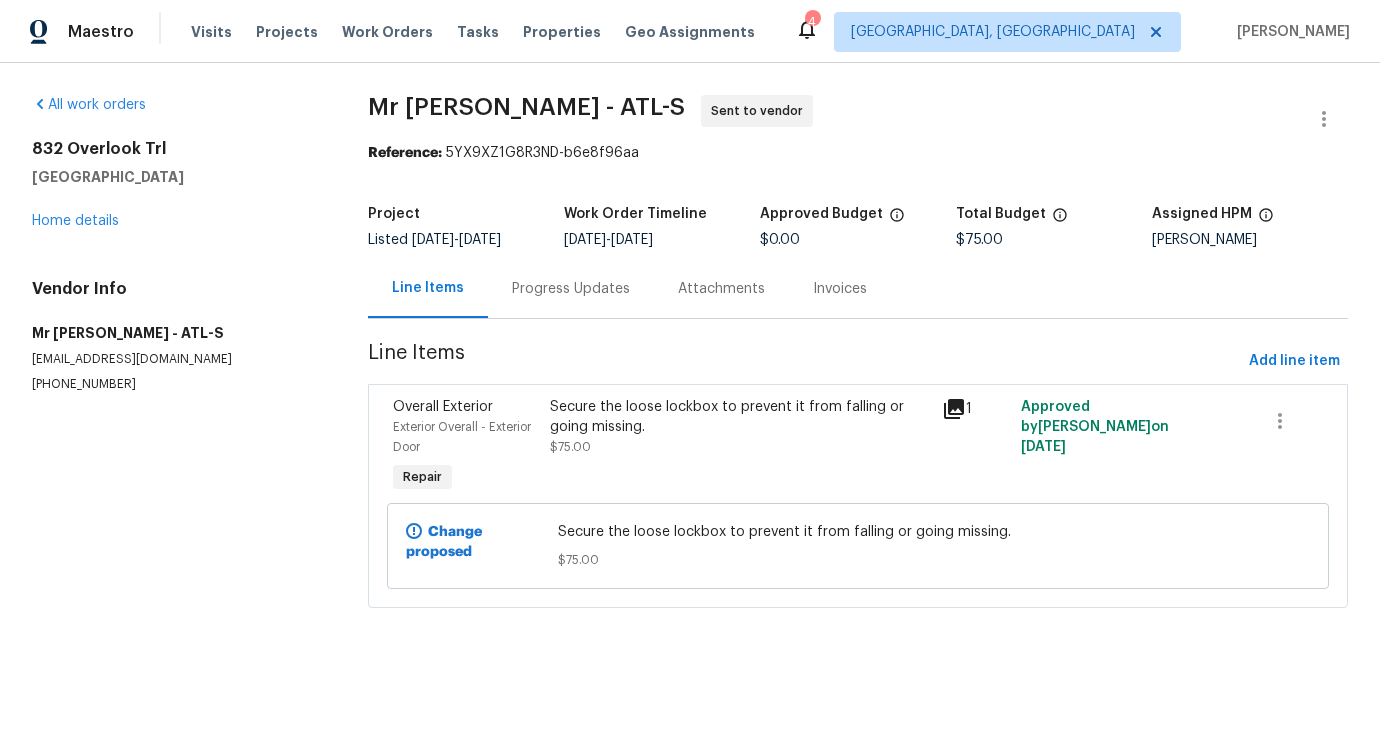 click on "Progress Updates" at bounding box center [571, 289] 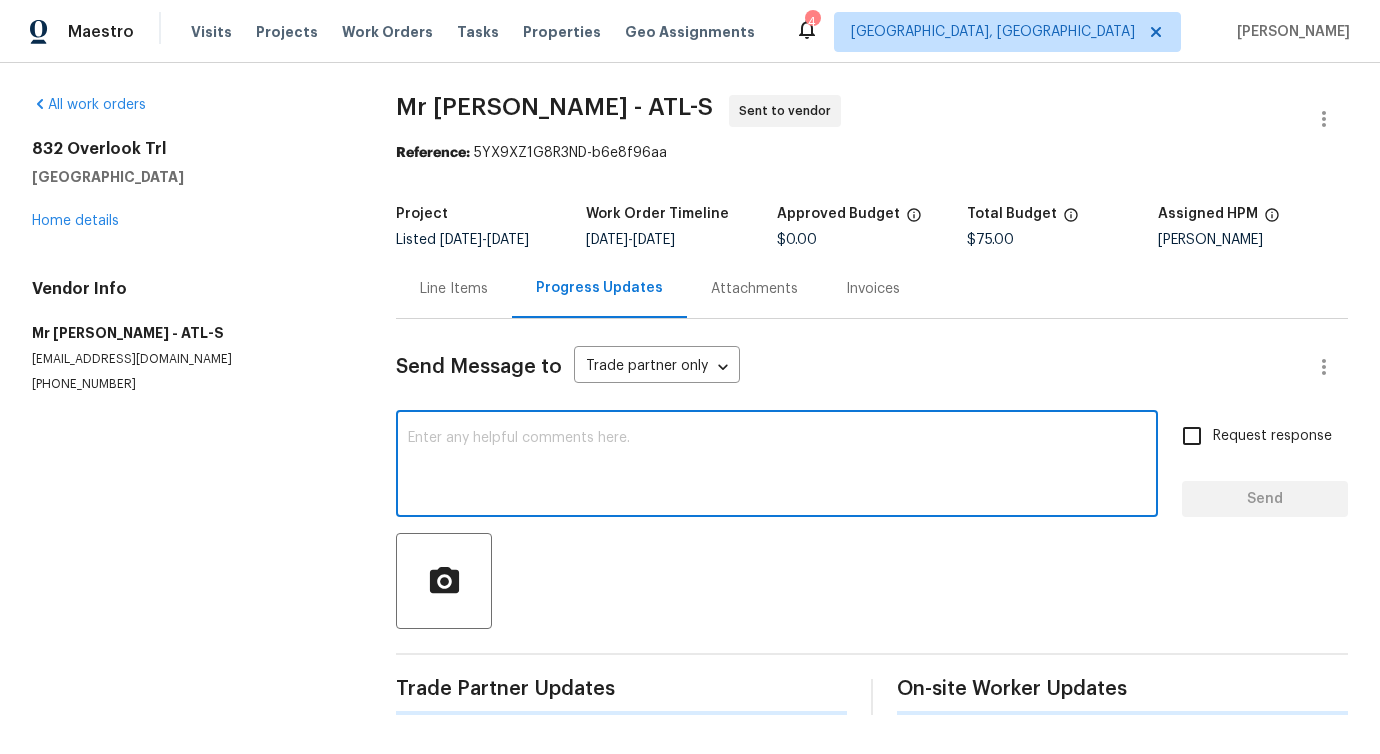 click at bounding box center [777, 466] 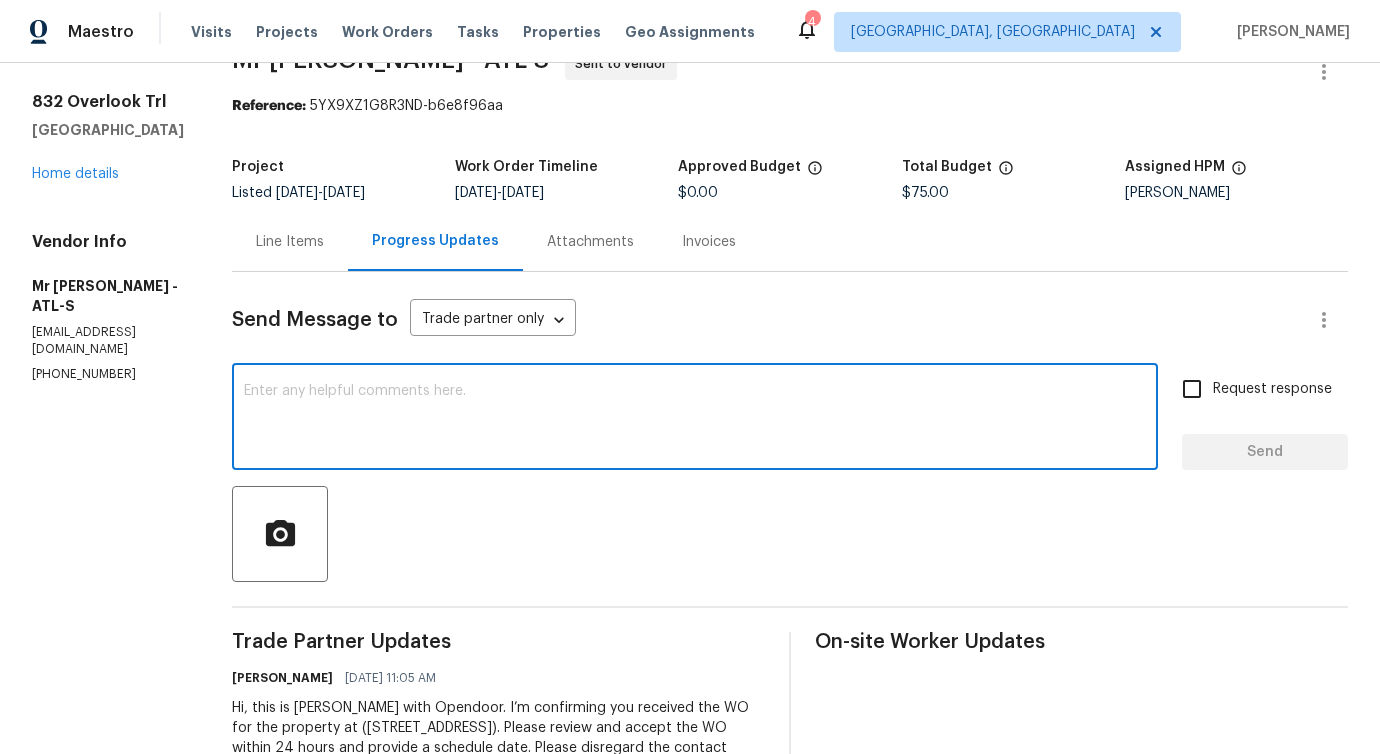 scroll, scrollTop: 0, scrollLeft: 0, axis: both 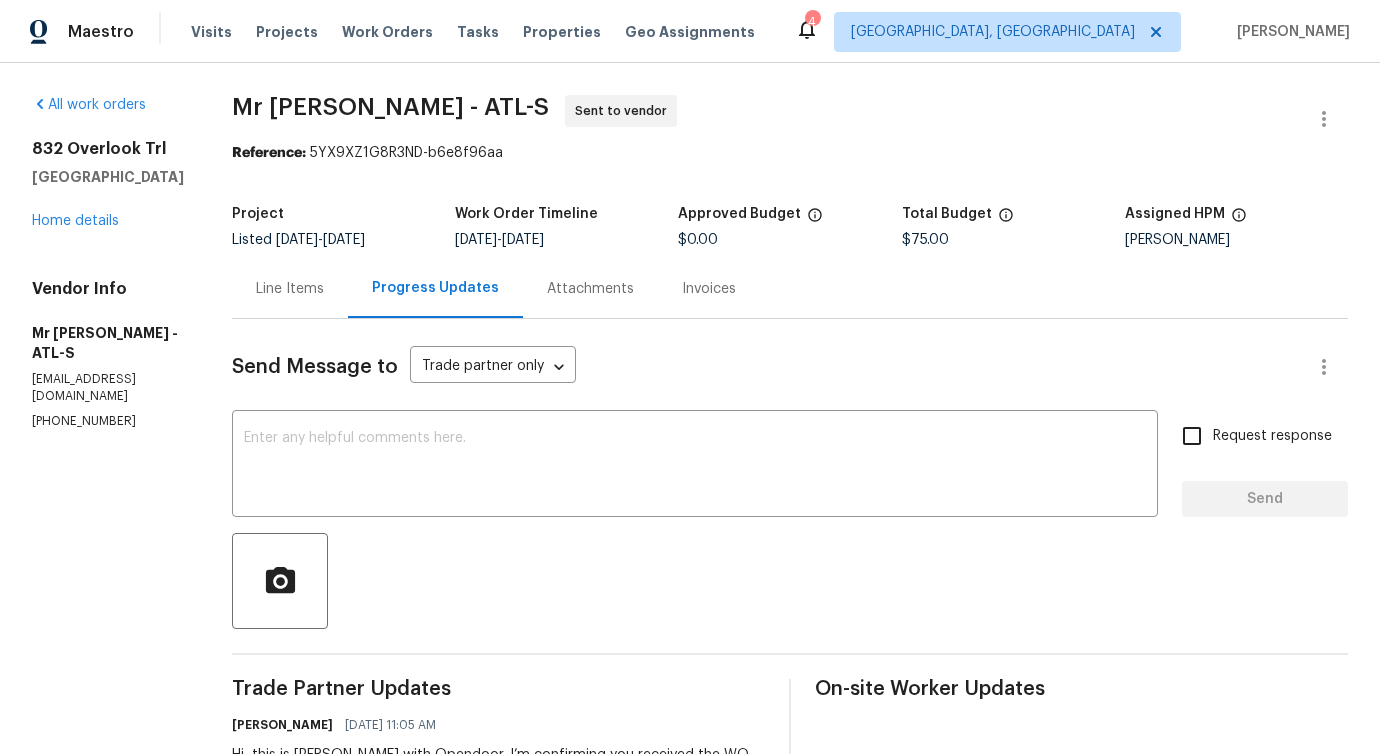 click on "Line Items" at bounding box center (290, 289) 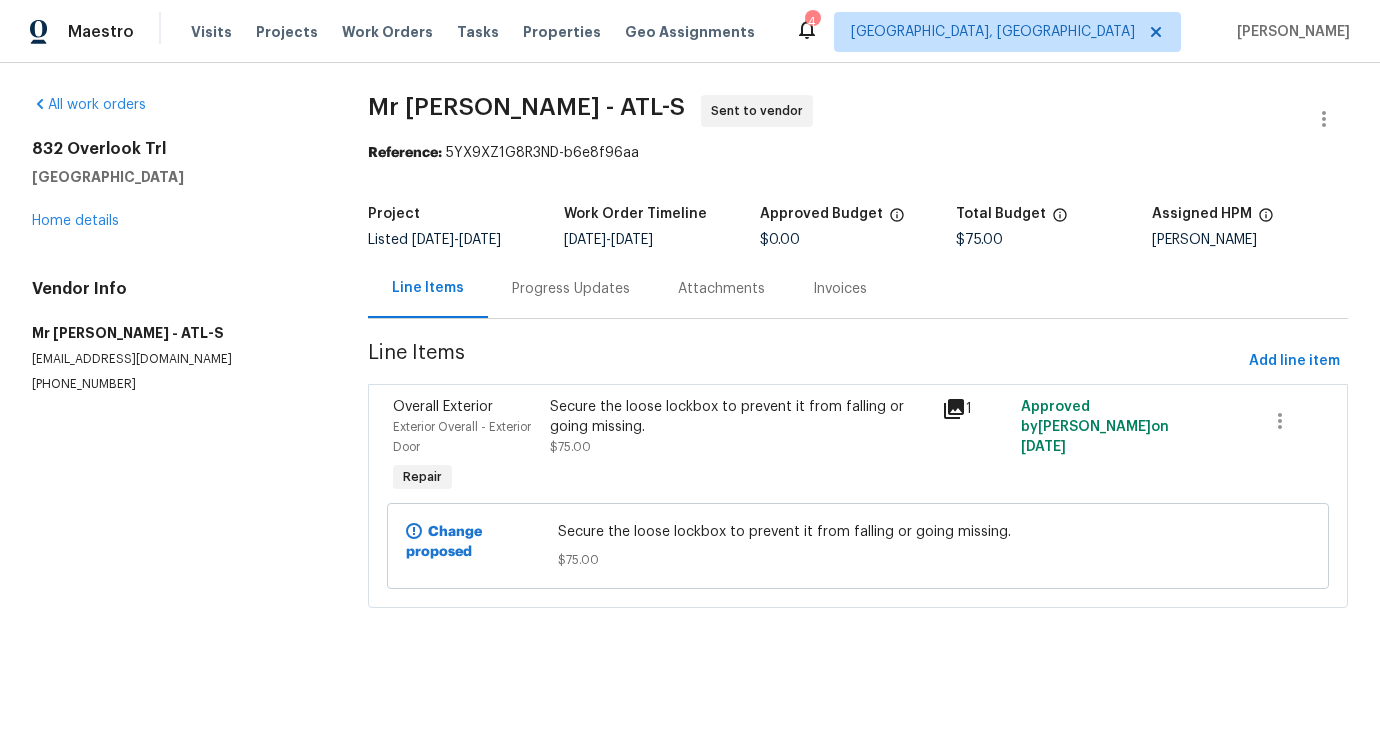 click on "Progress Updates" at bounding box center (571, 288) 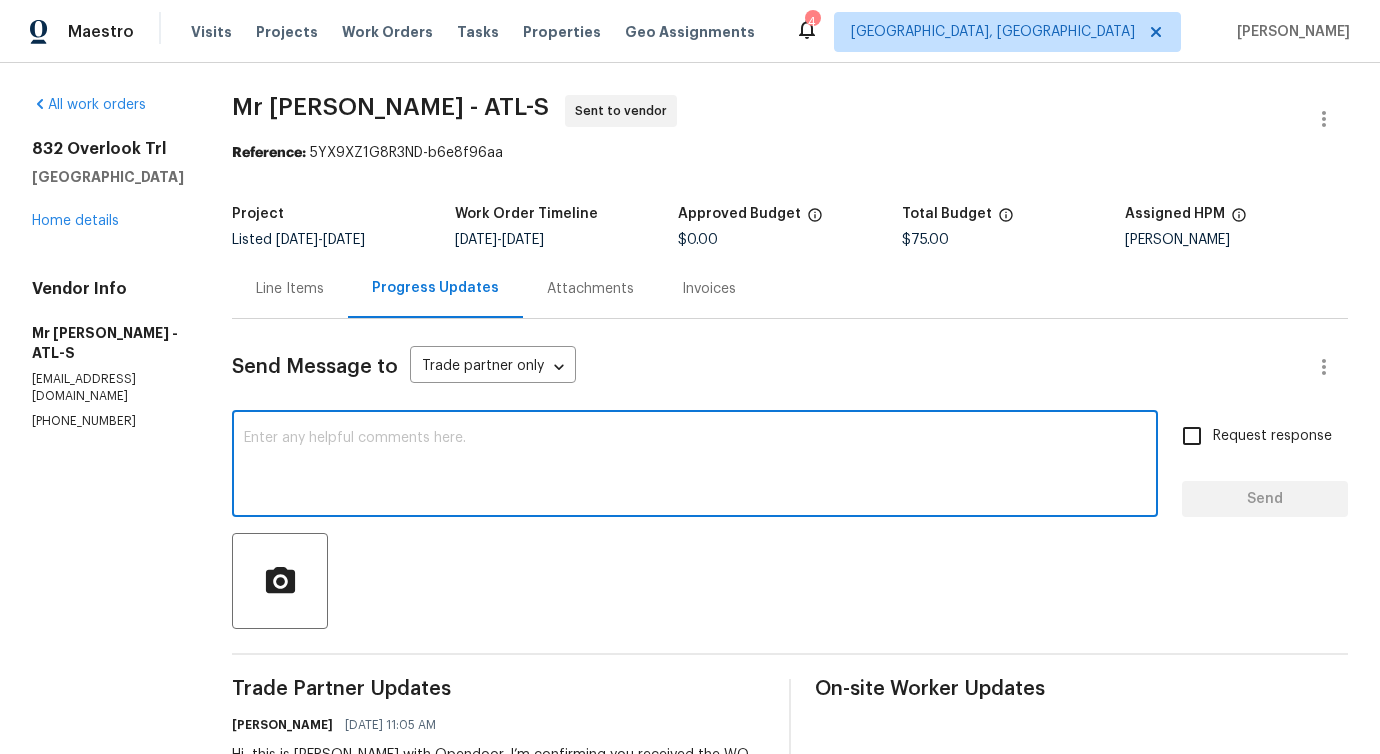 click at bounding box center (695, 466) 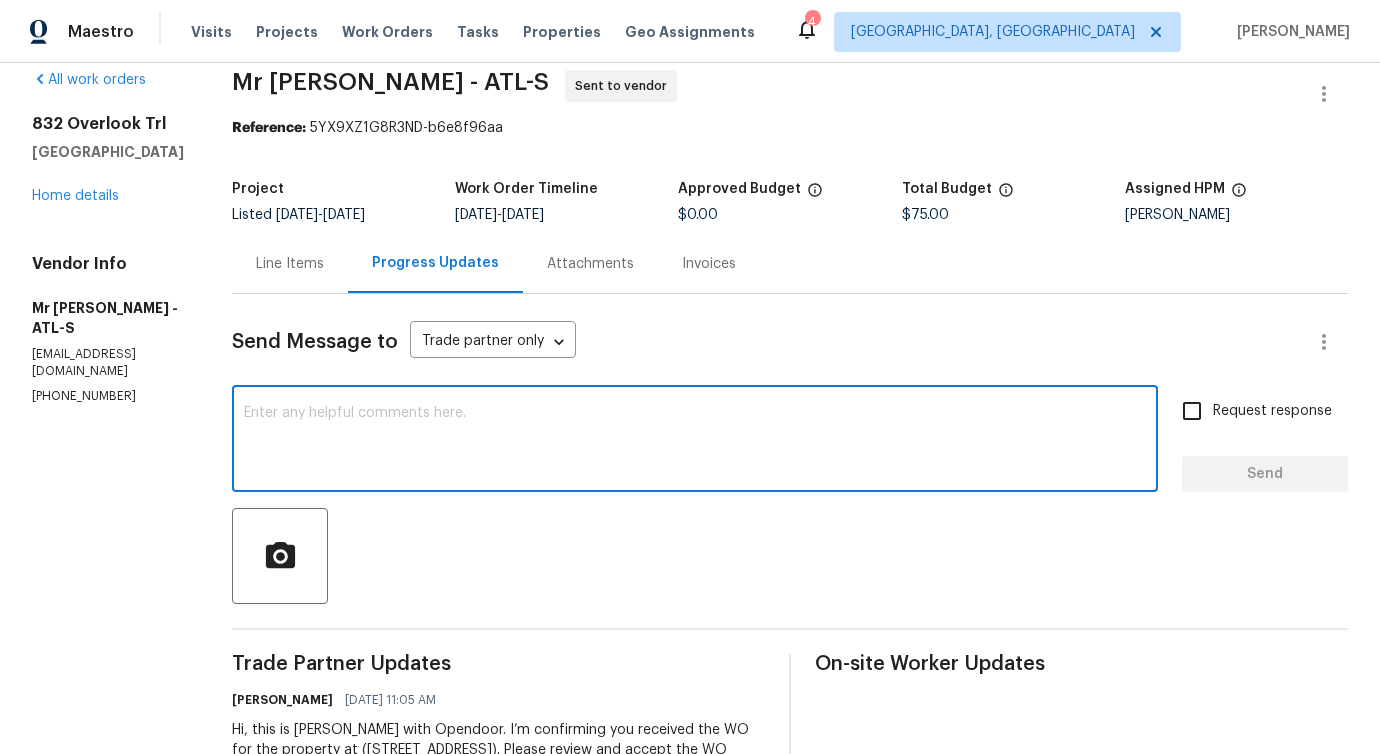 scroll, scrollTop: 0, scrollLeft: 0, axis: both 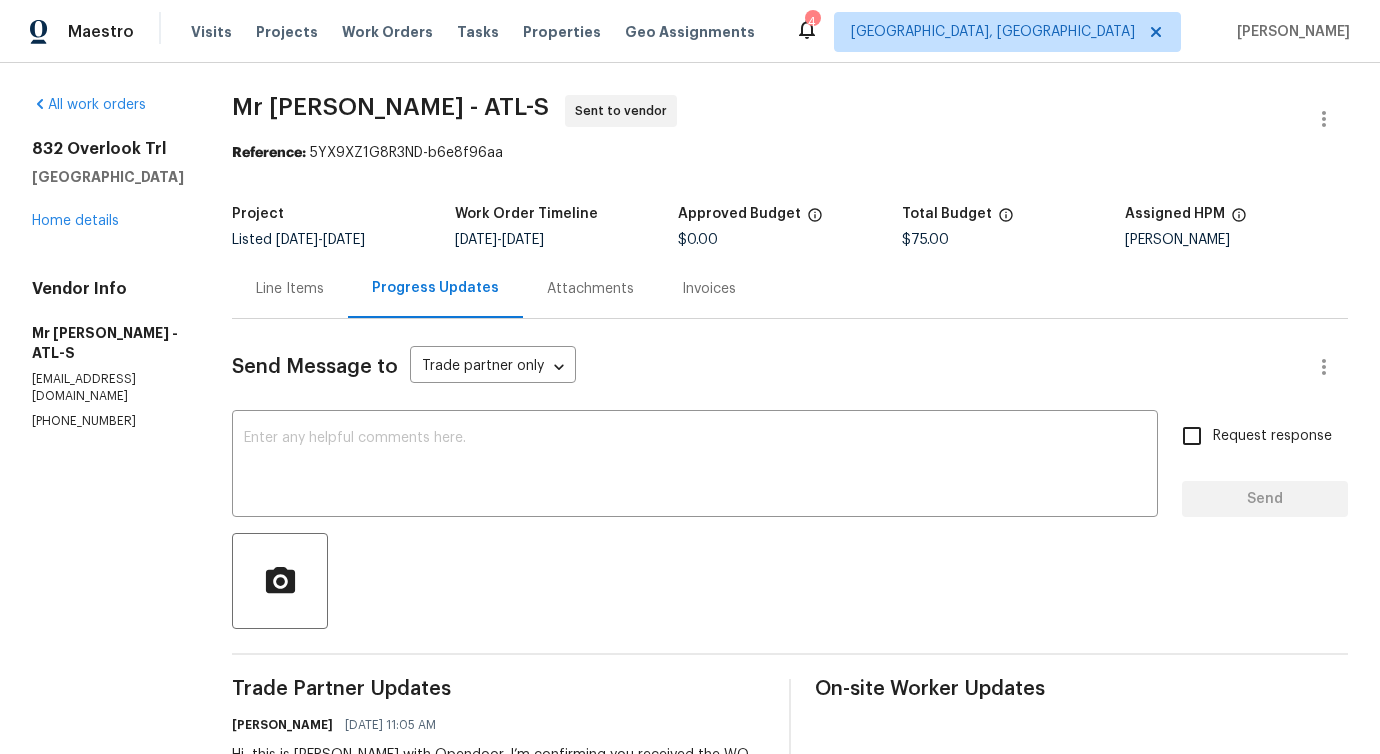 click on "Line Items" at bounding box center [290, 288] 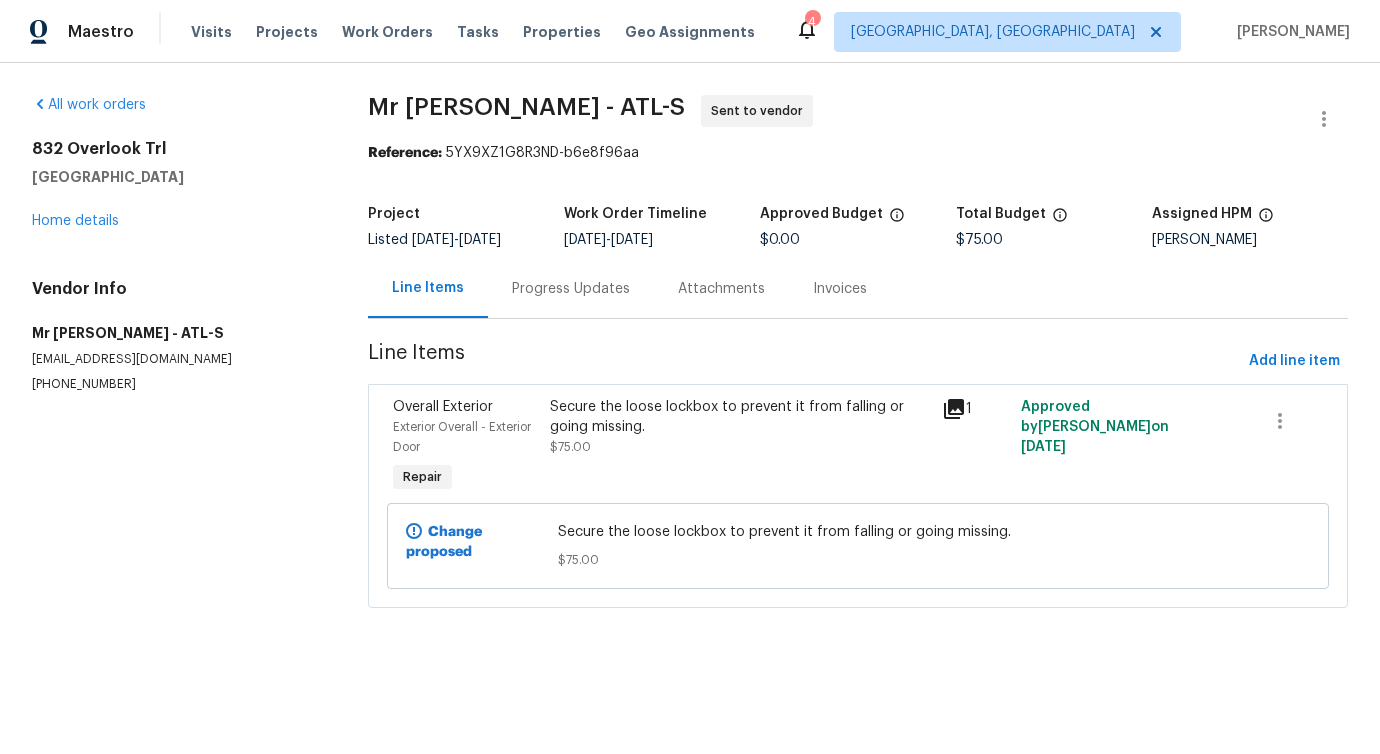 click on "Secure the loose lockbox to prevent it from falling or going missing." at bounding box center [740, 417] 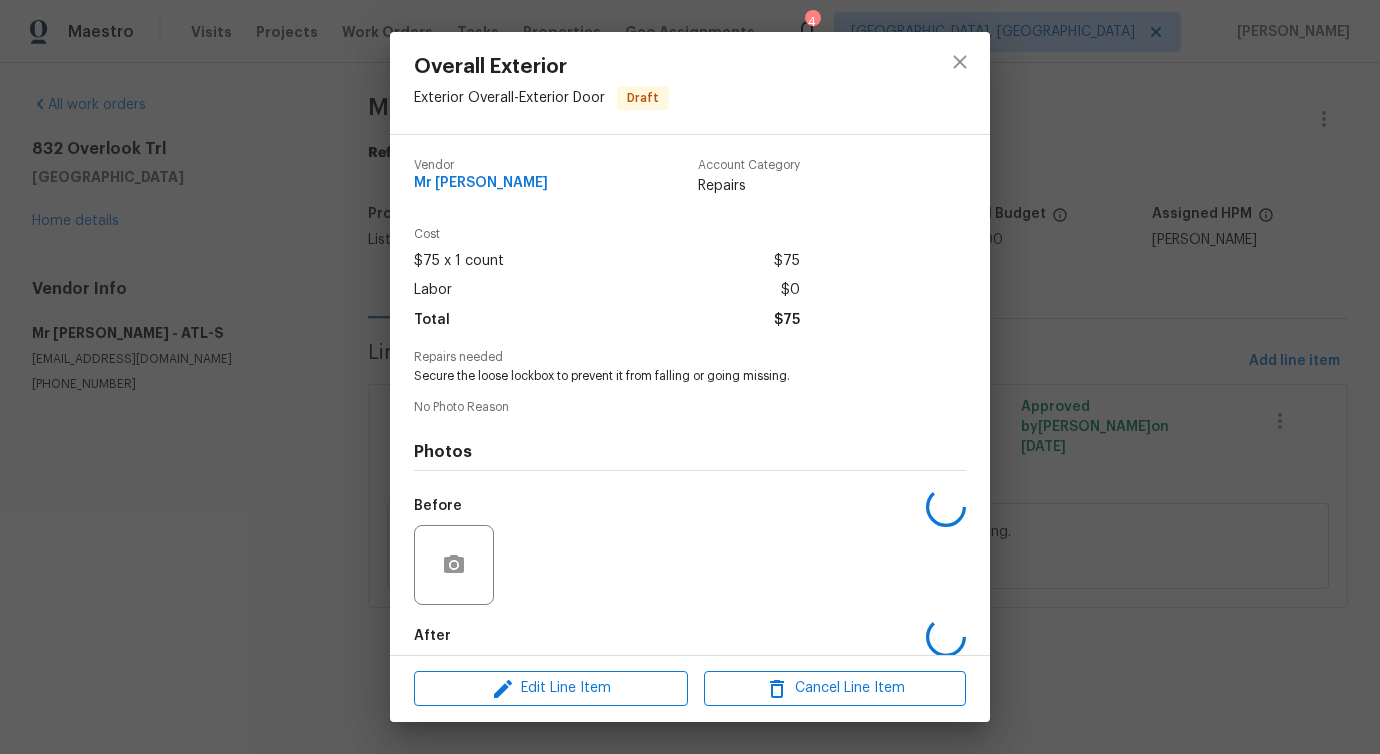 scroll, scrollTop: 100, scrollLeft: 0, axis: vertical 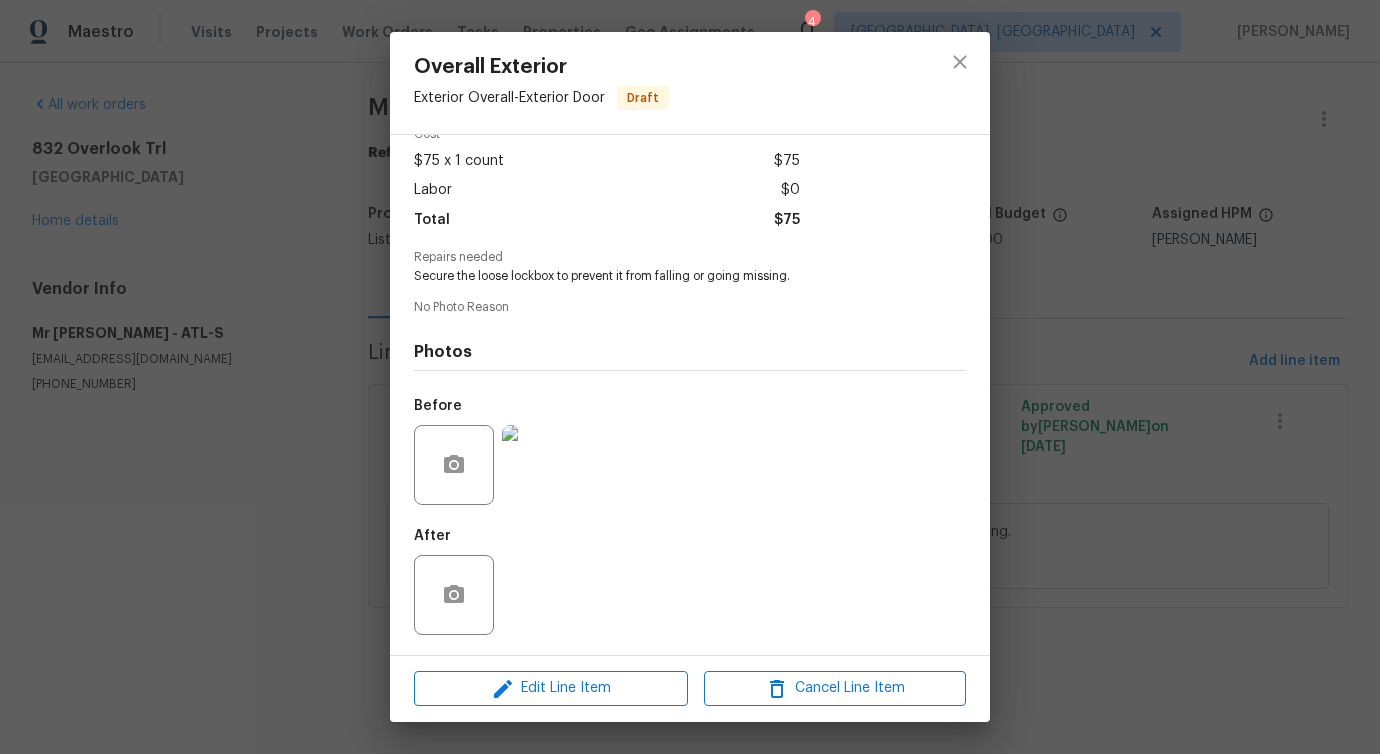 click at bounding box center [542, 465] 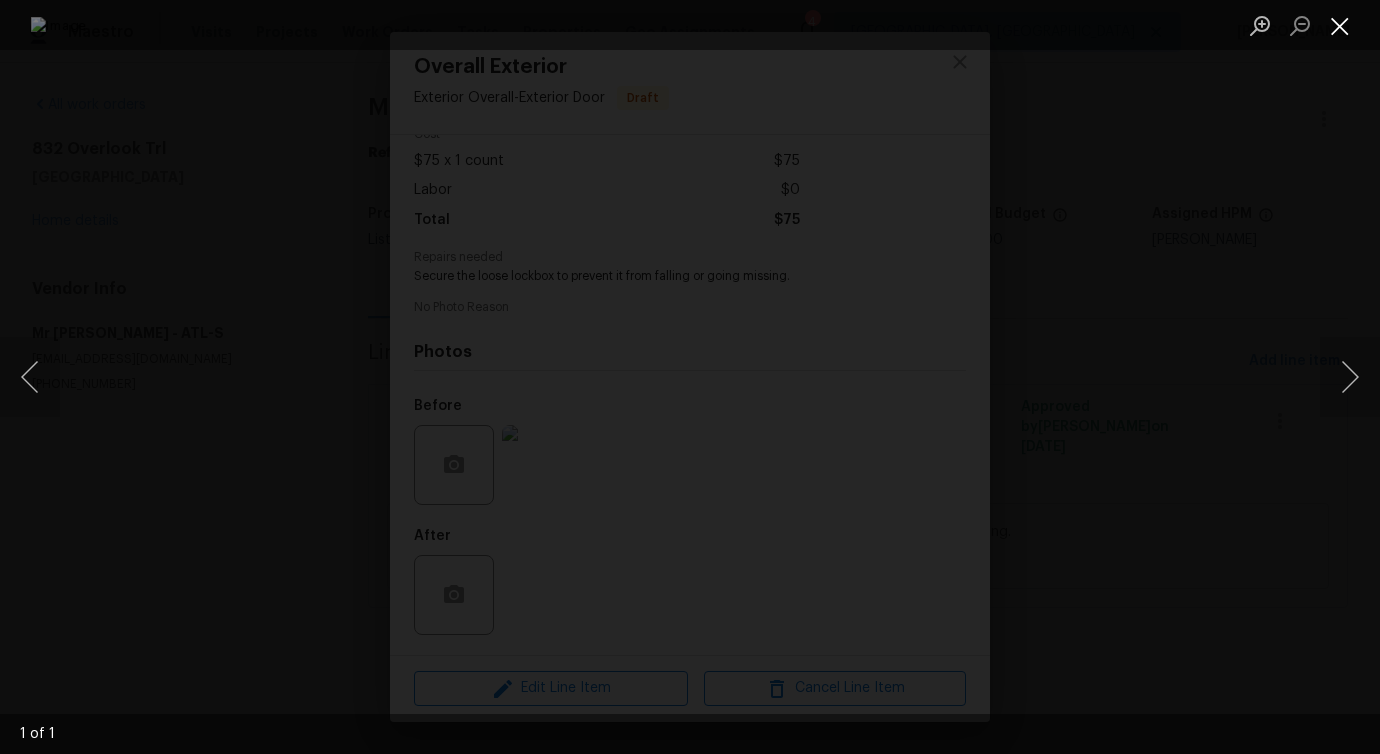 click at bounding box center [1340, 25] 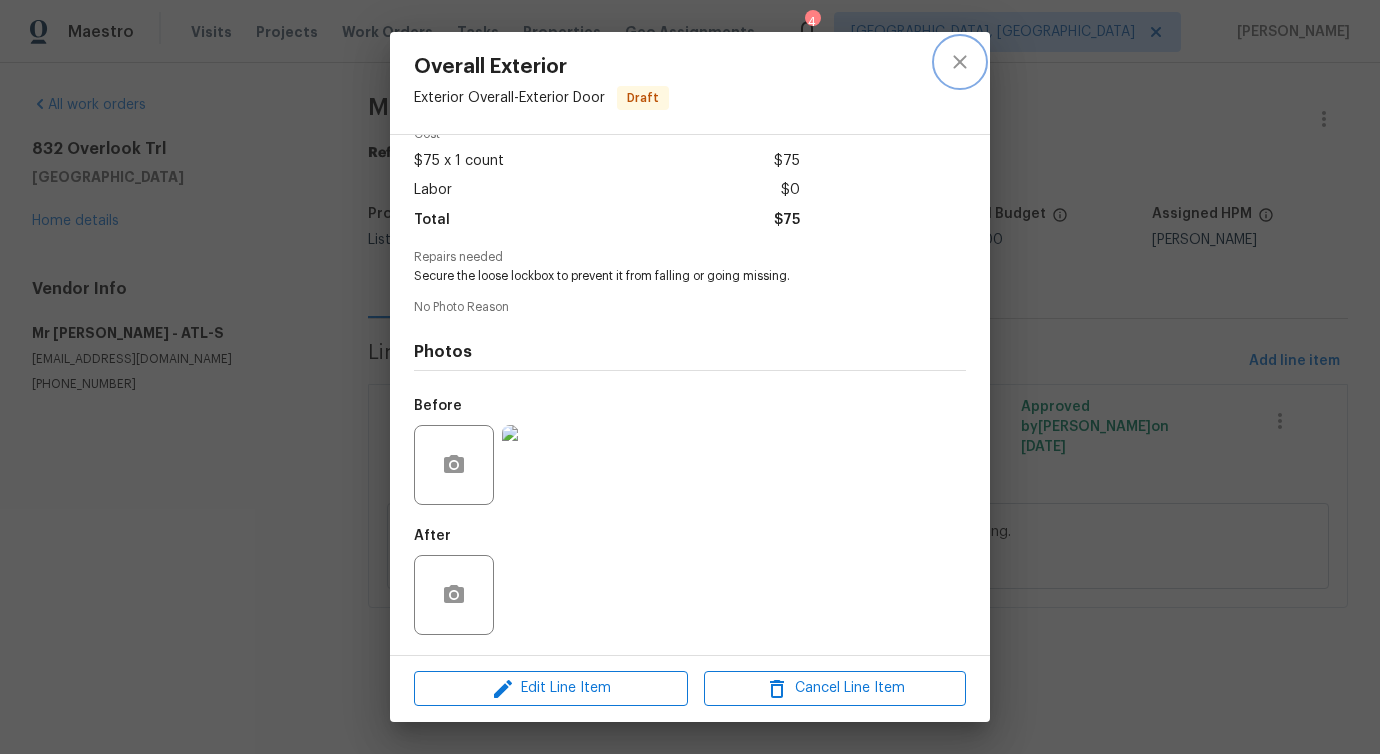 click at bounding box center [960, 62] 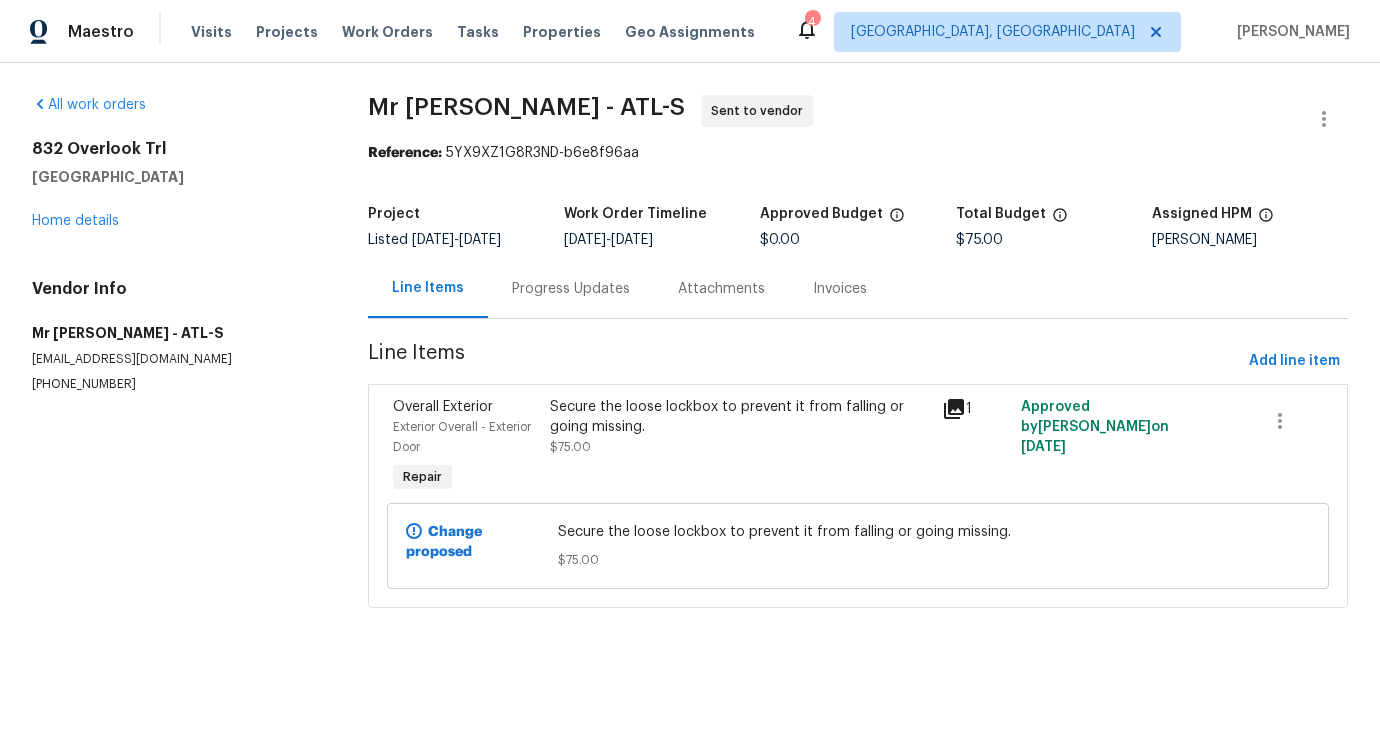 click on "Progress Updates" at bounding box center [571, 288] 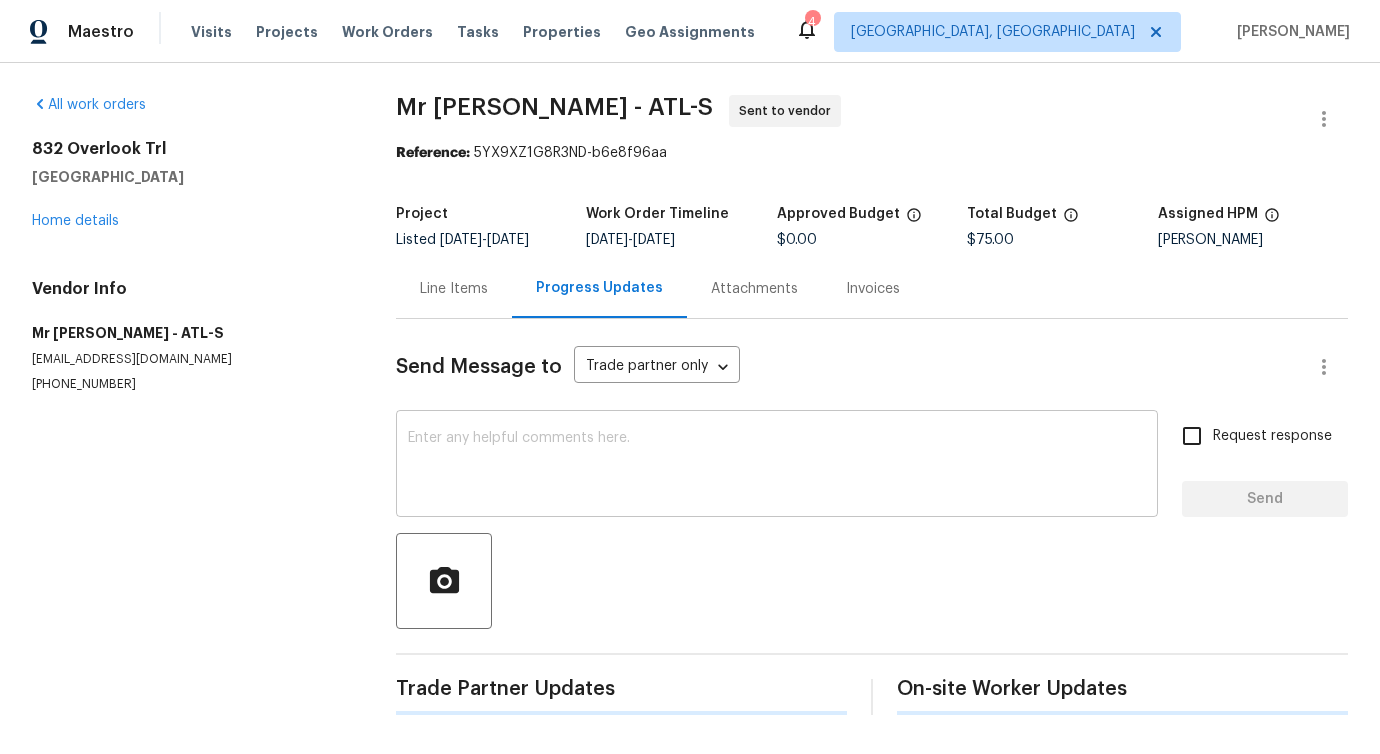 click at bounding box center (777, 466) 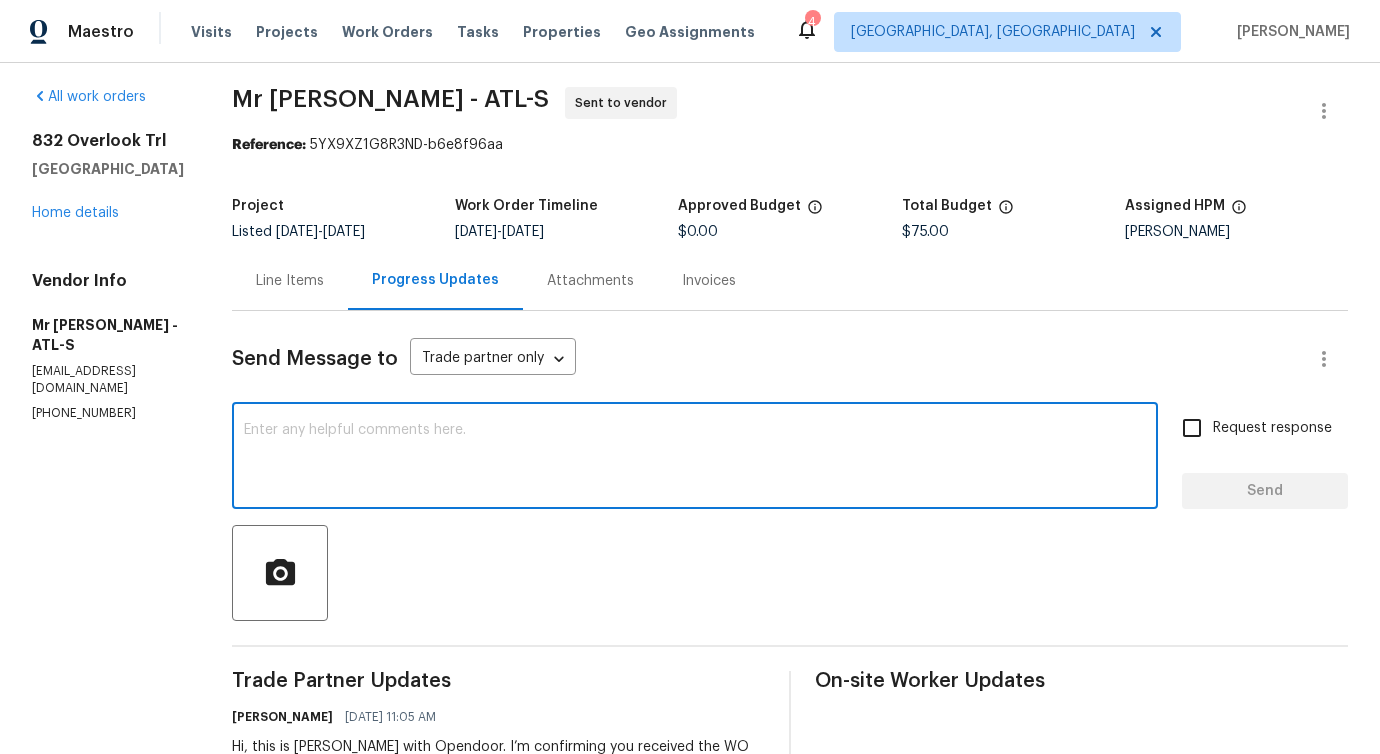 scroll, scrollTop: 0, scrollLeft: 0, axis: both 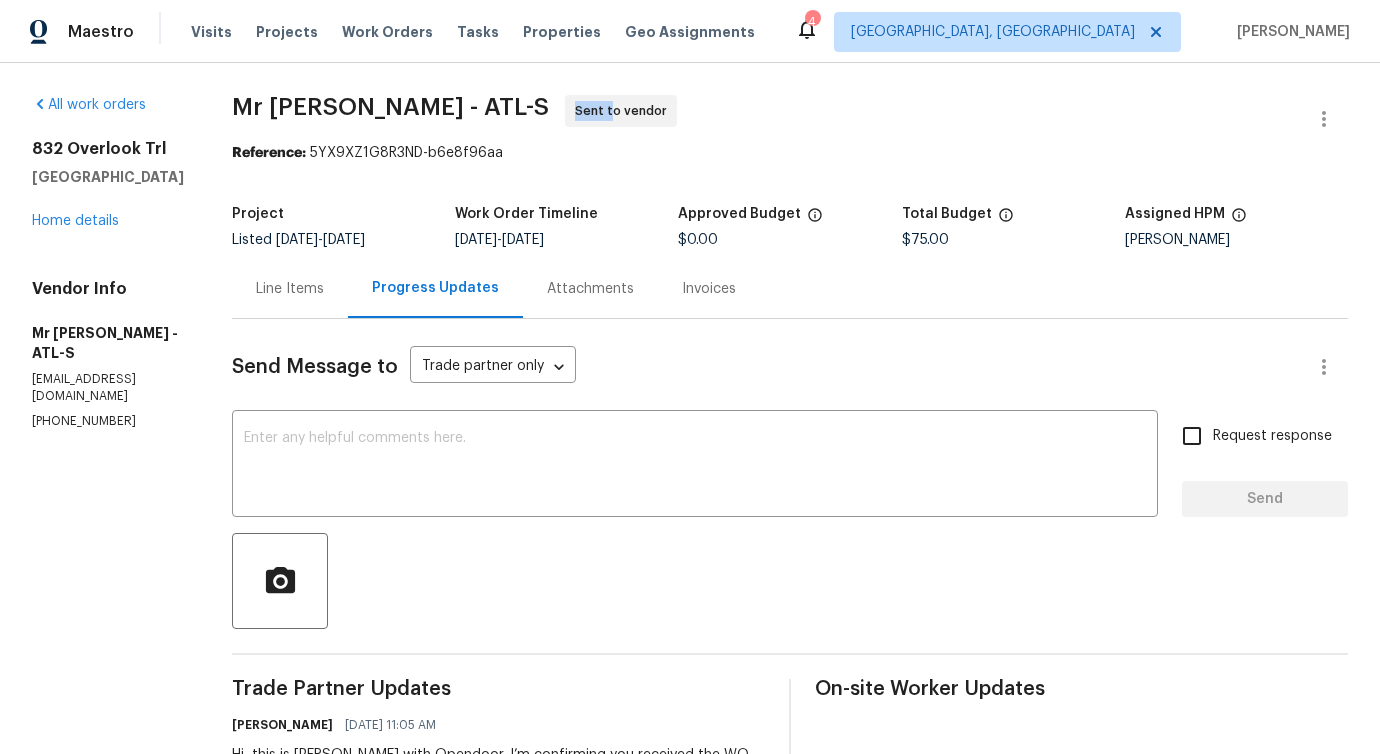 drag, startPoint x: 564, startPoint y: 114, endPoint x: 696, endPoint y: 56, distance: 144.18044 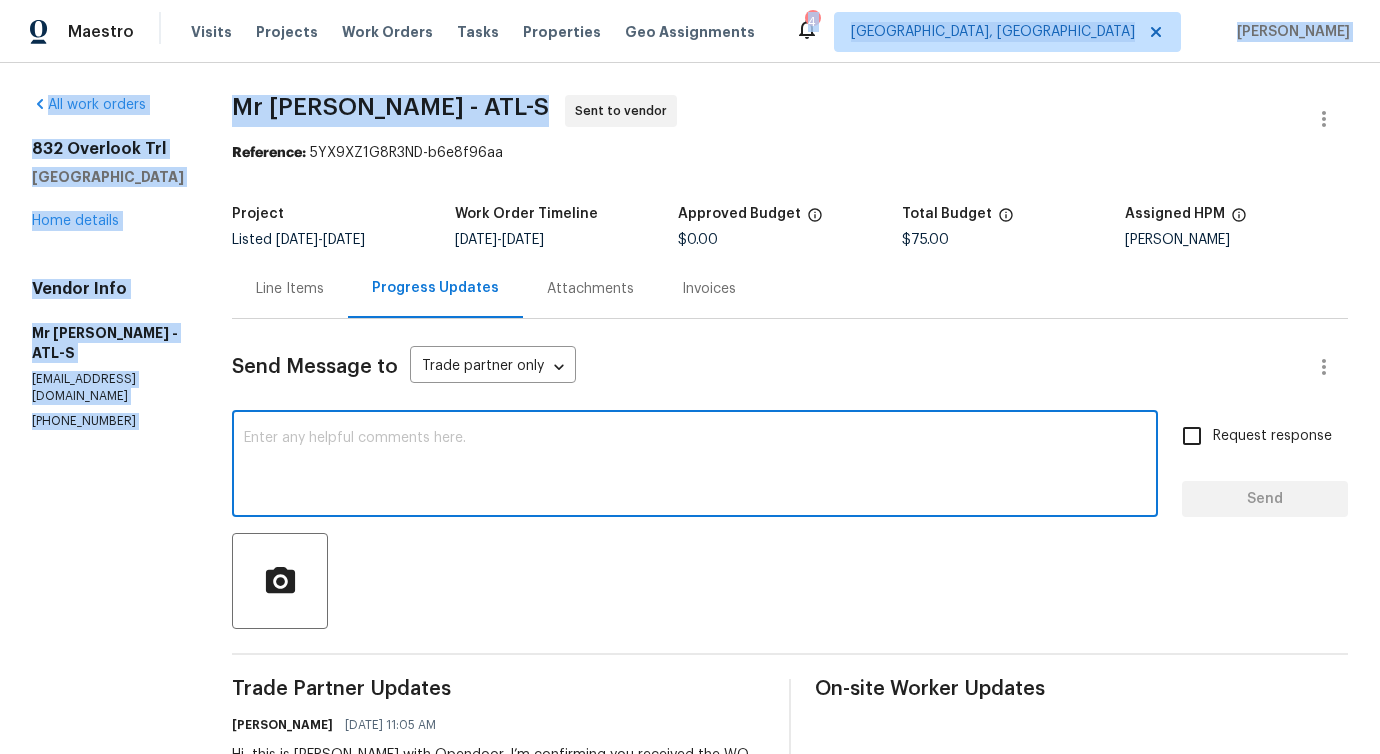 click at bounding box center [695, 466] 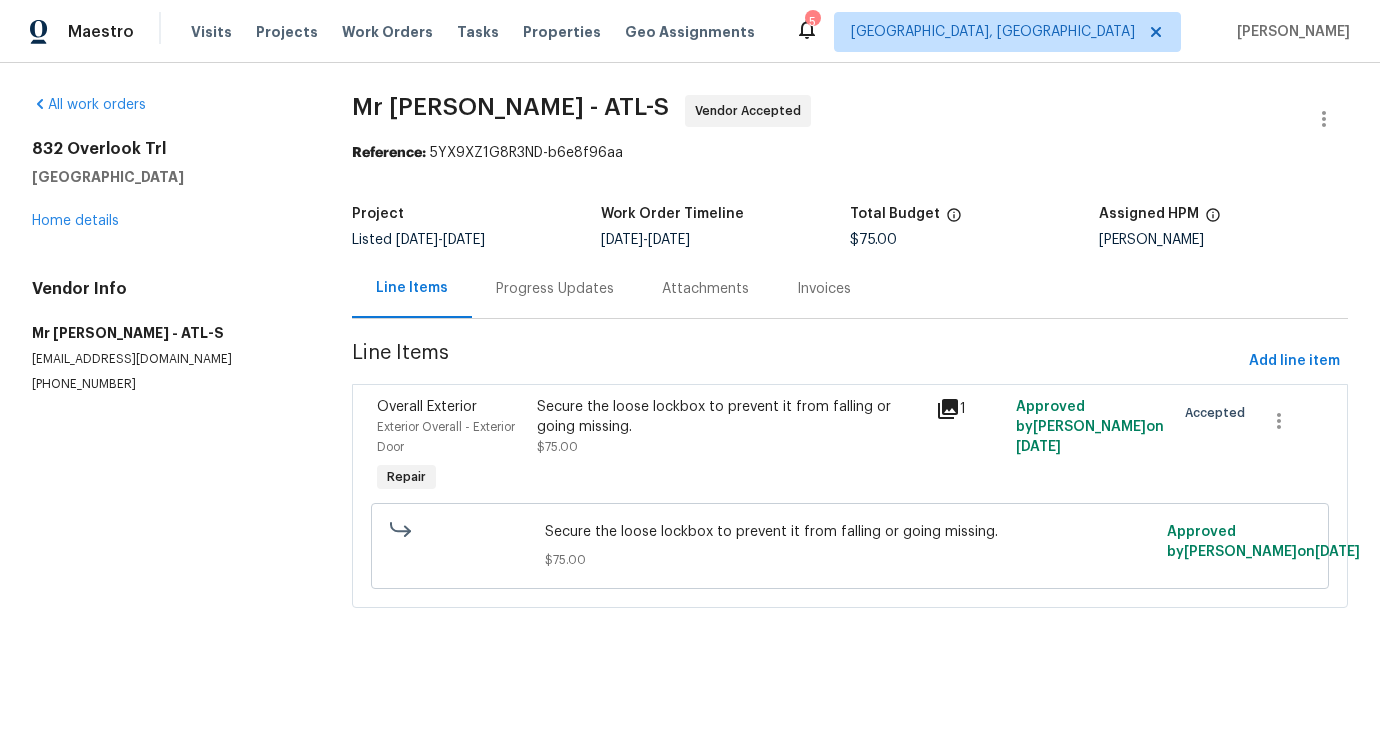 scroll, scrollTop: 0, scrollLeft: 0, axis: both 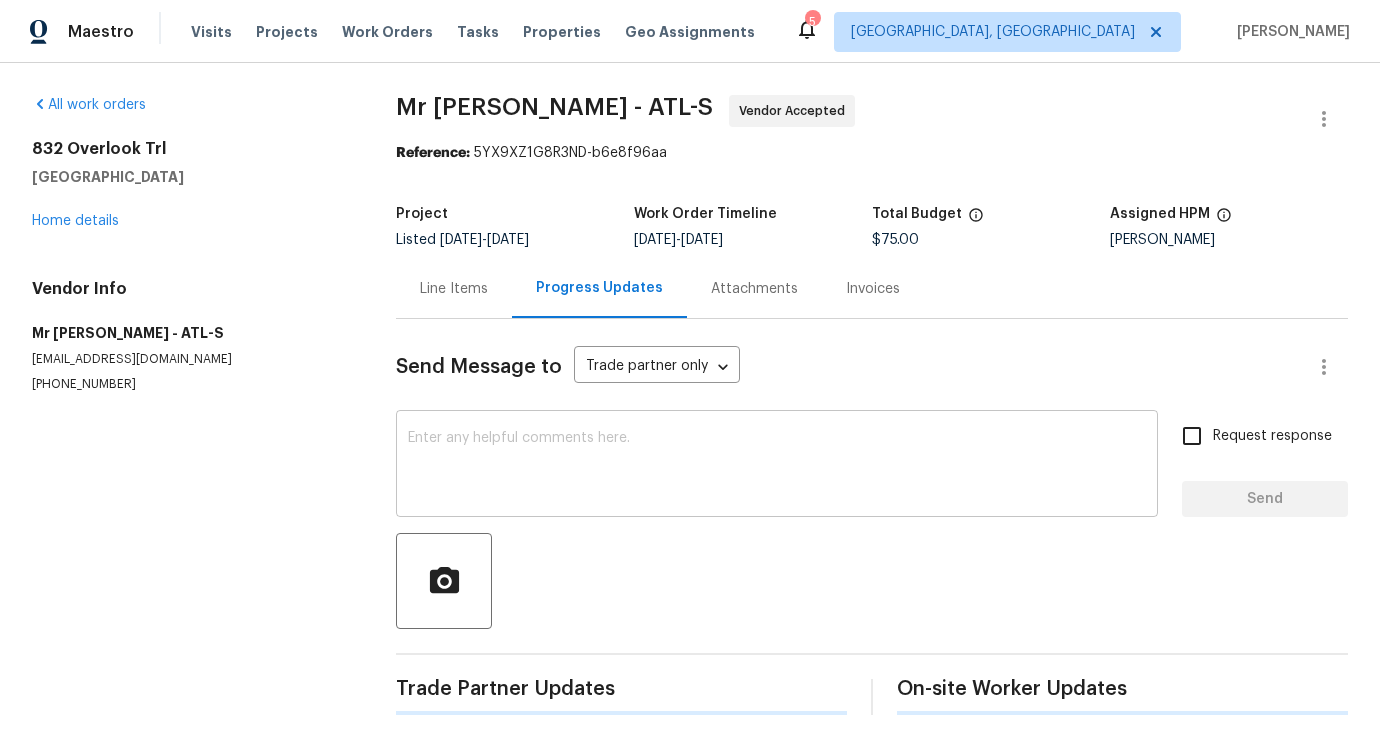 click at bounding box center [777, 466] 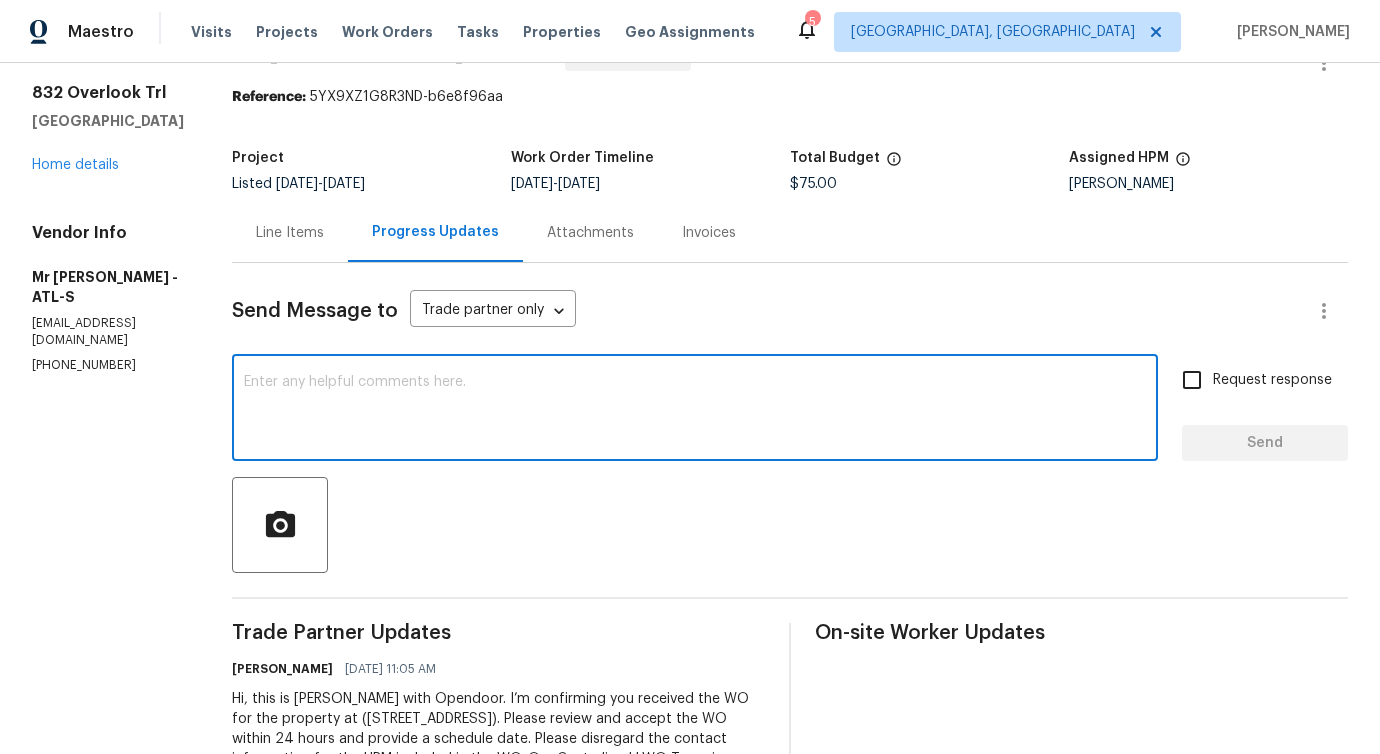 scroll, scrollTop: 0, scrollLeft: 0, axis: both 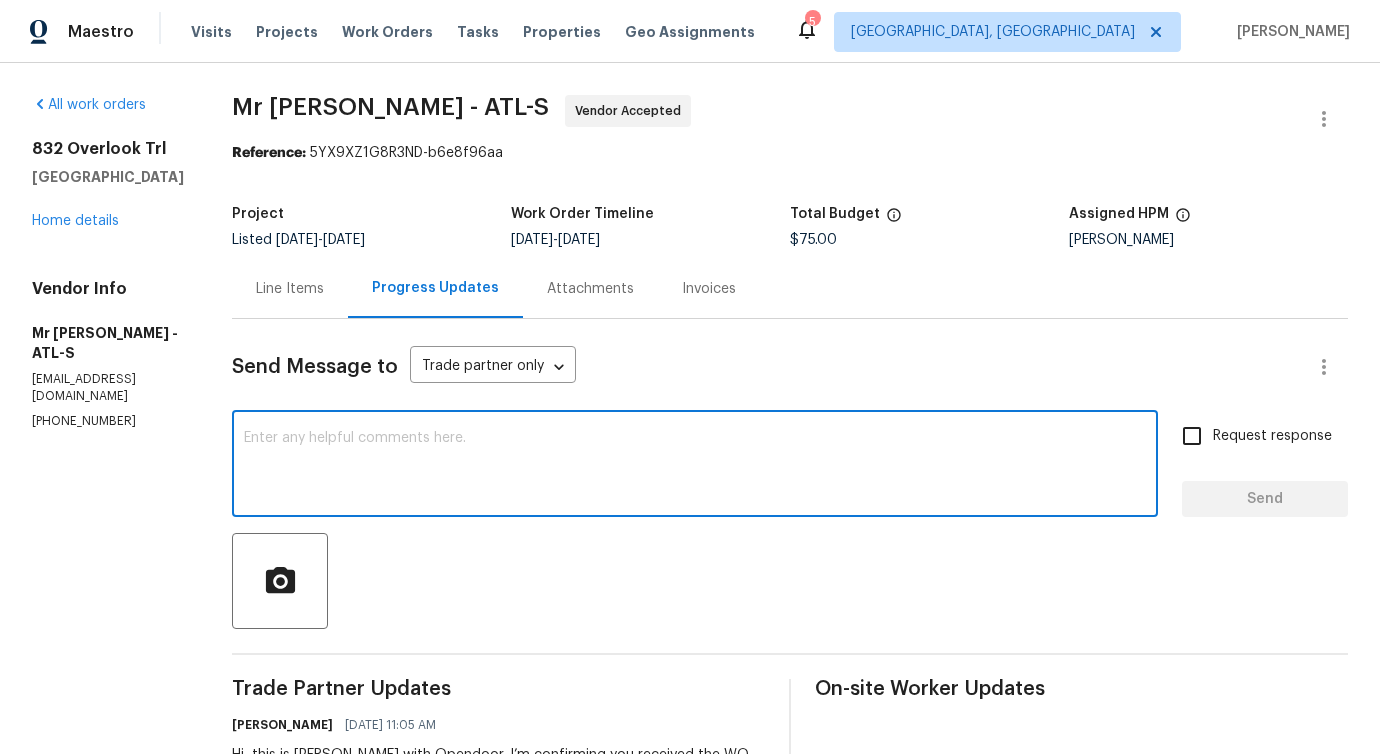 click on "Line Items" at bounding box center [290, 289] 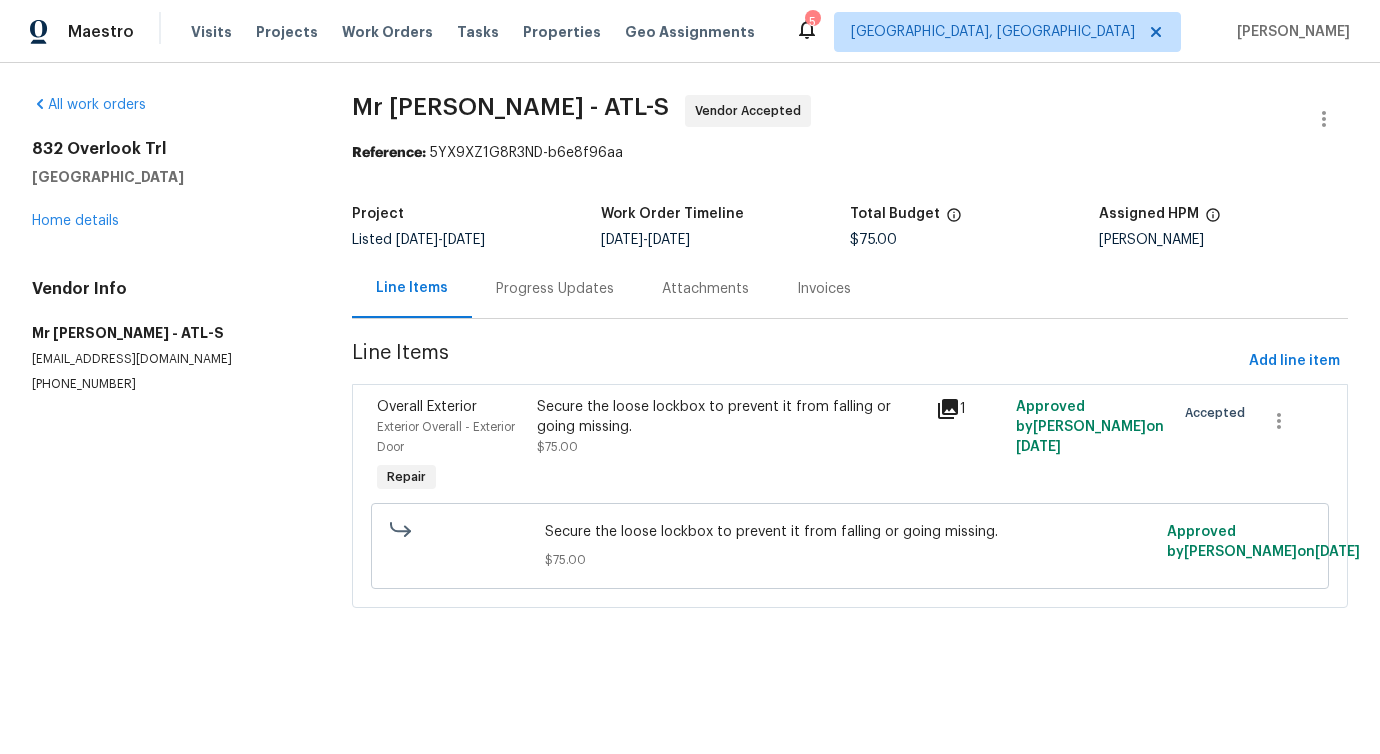 click on "Secure the loose lockbox to prevent it from falling or going missing. $75.00" at bounding box center [730, 427] 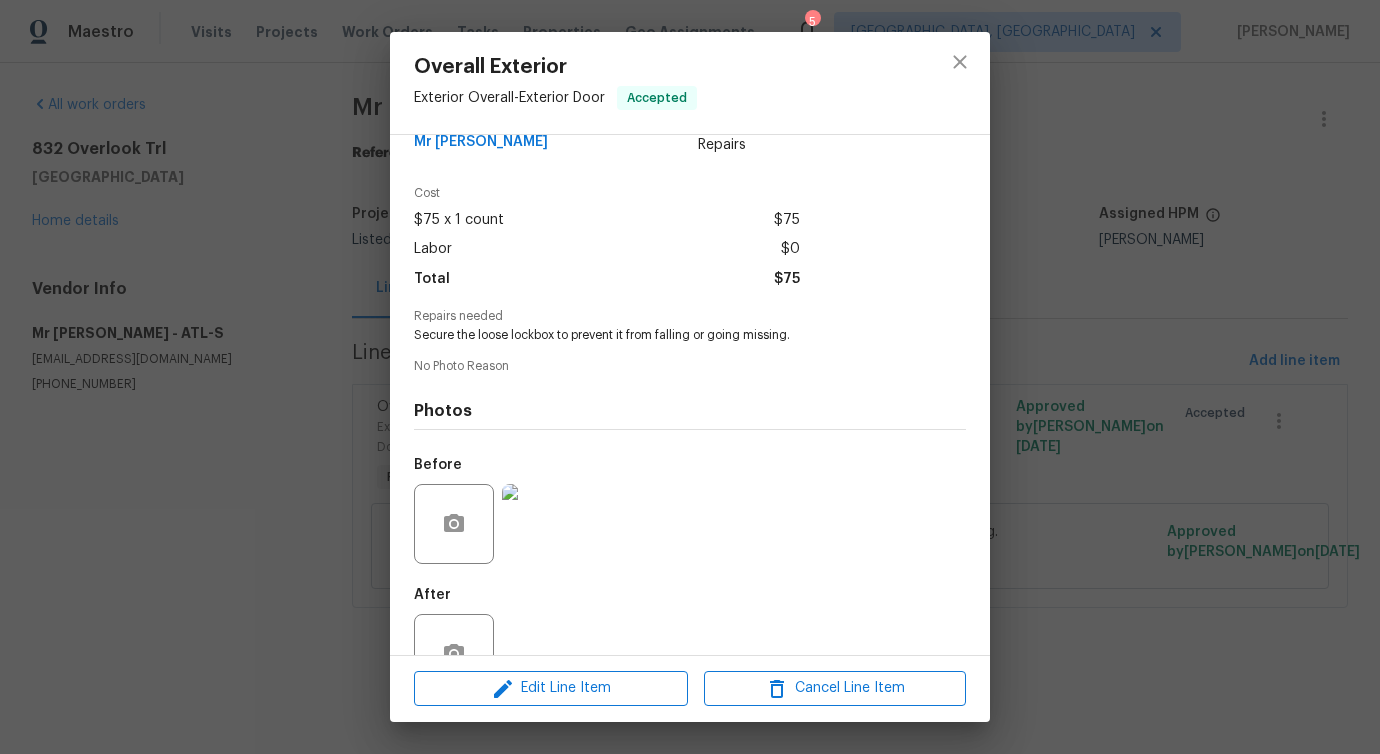 scroll, scrollTop: 100, scrollLeft: 0, axis: vertical 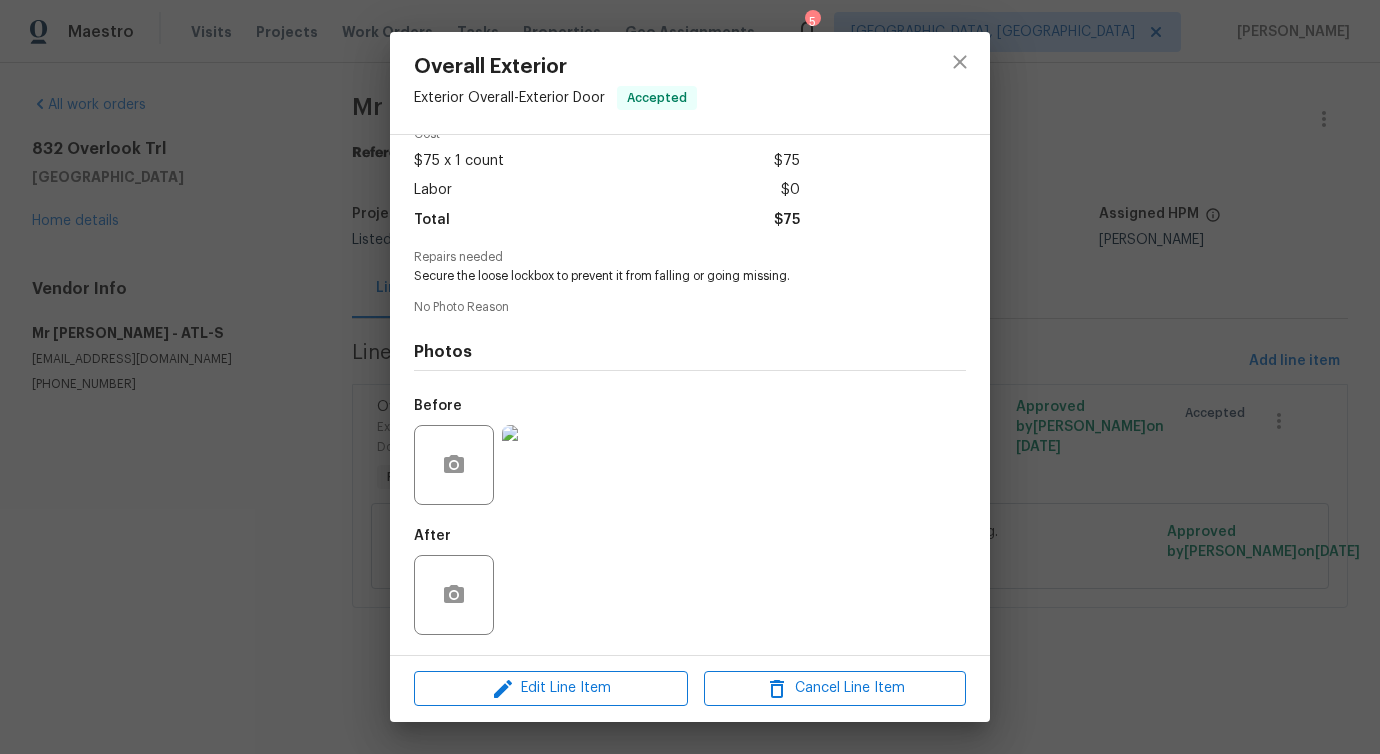 click at bounding box center (542, 465) 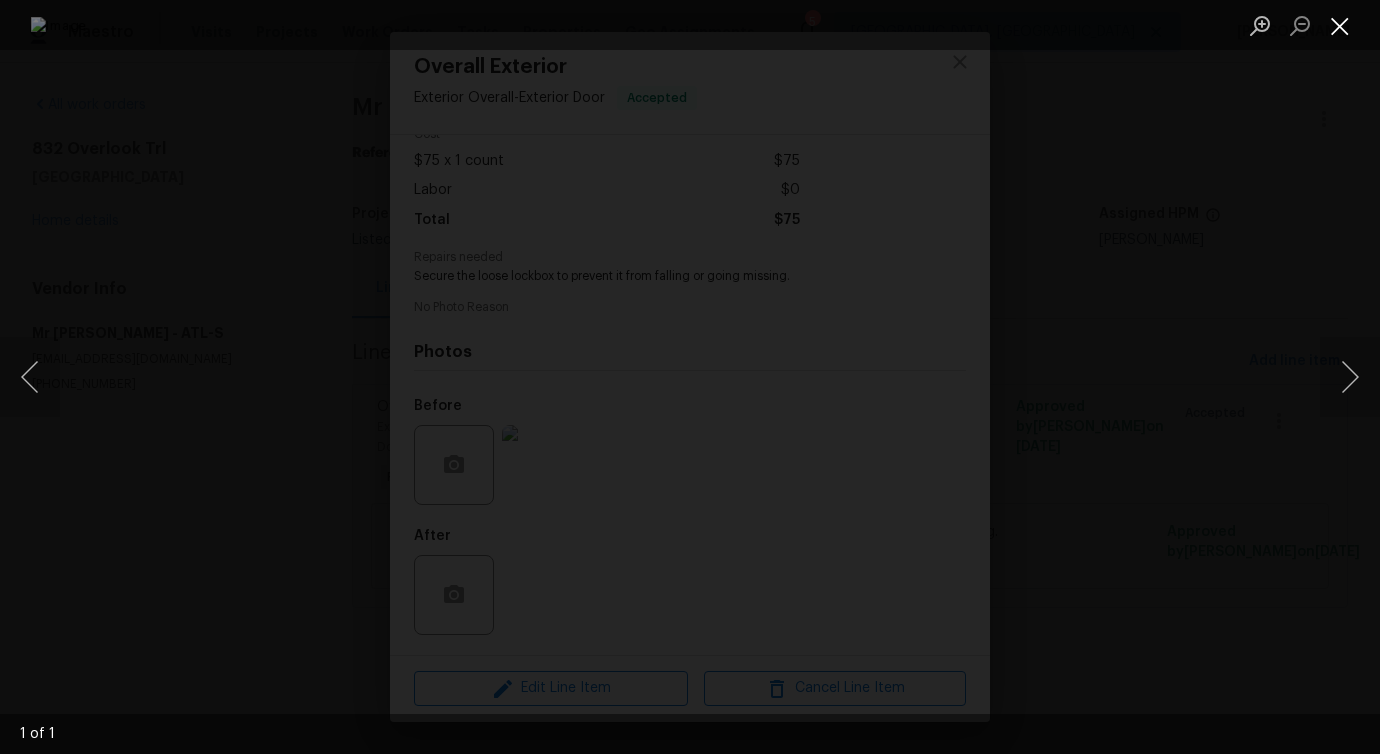 click at bounding box center (1340, 25) 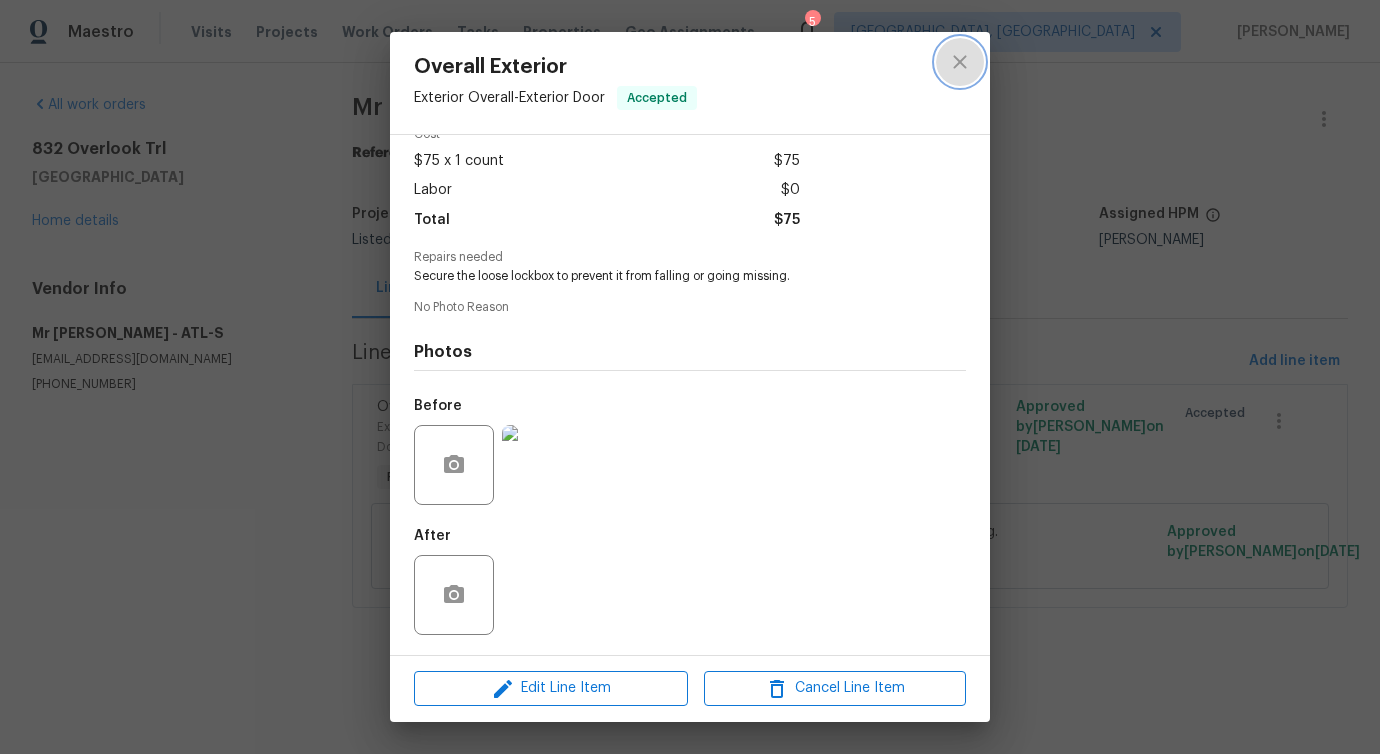 click at bounding box center (960, 62) 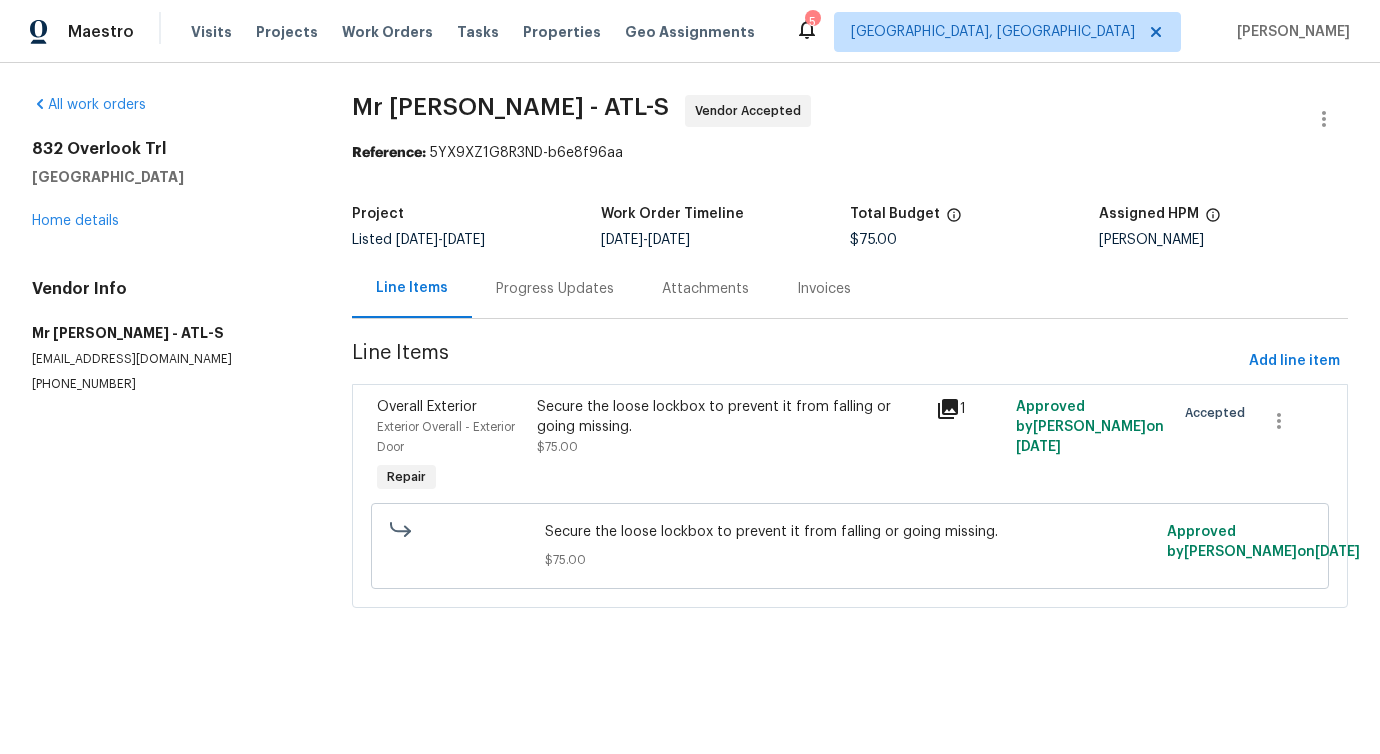 click on "Progress Updates" at bounding box center (555, 289) 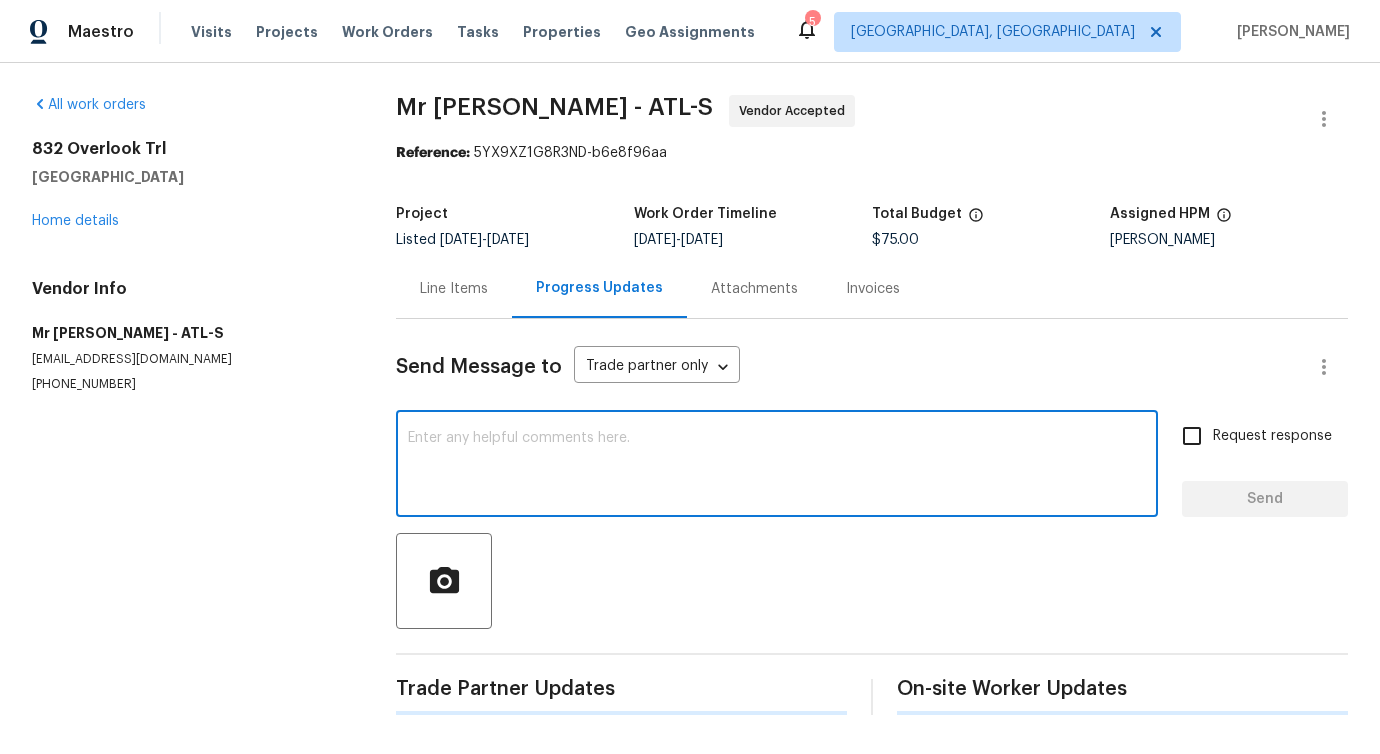 click at bounding box center [777, 466] 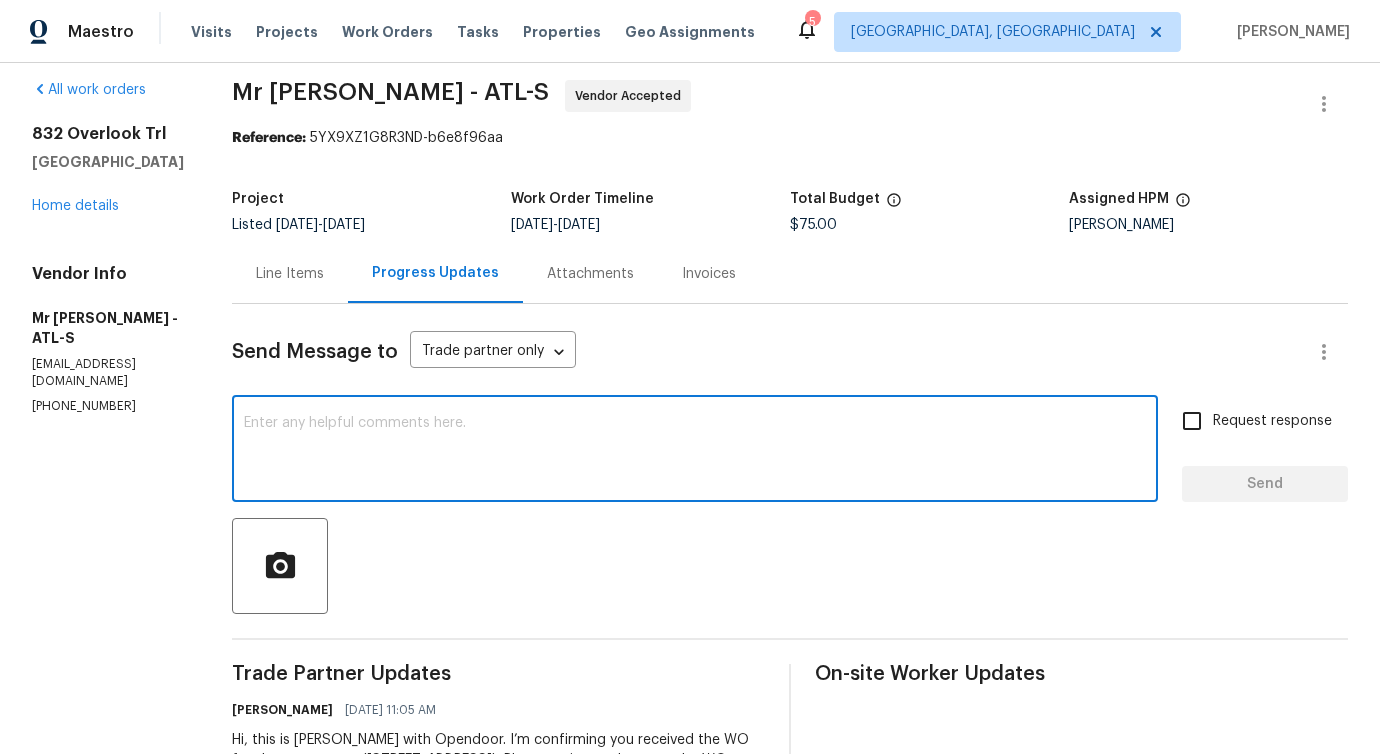 scroll, scrollTop: 0, scrollLeft: 0, axis: both 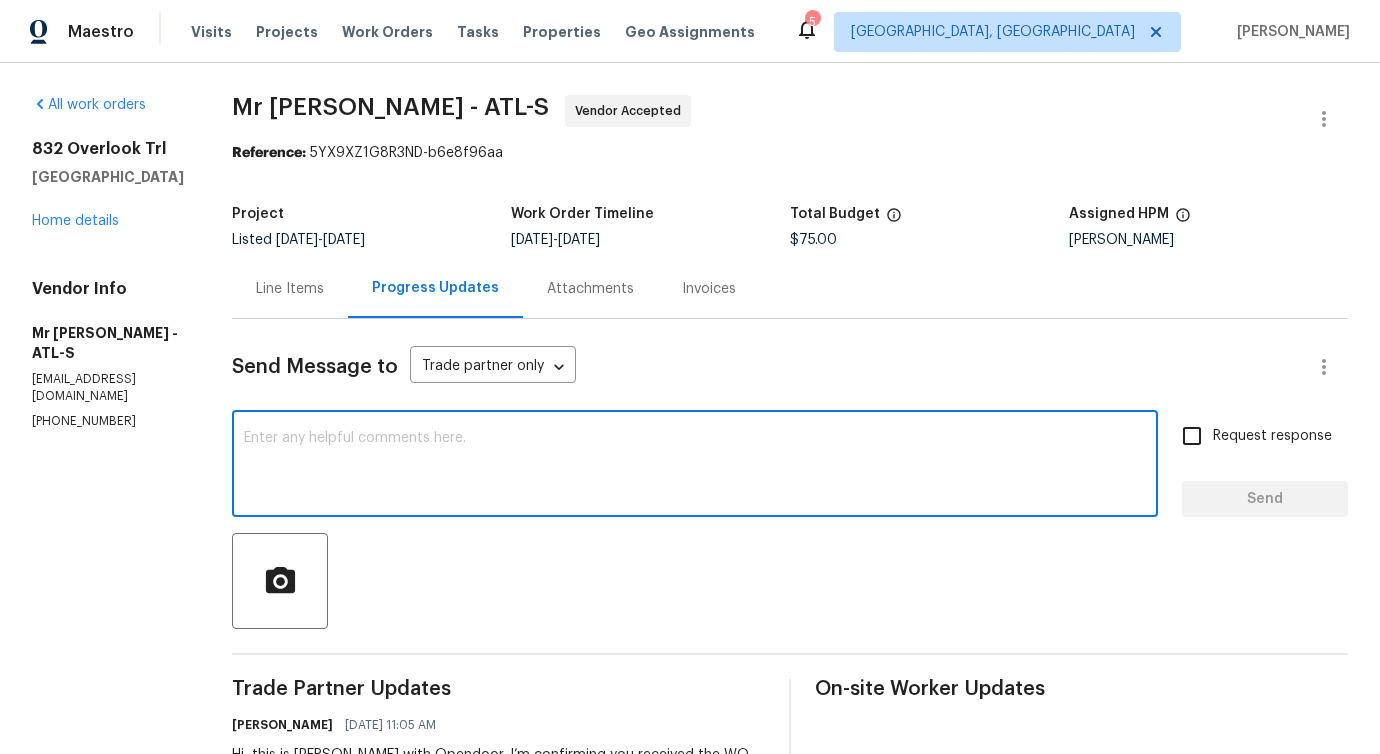 click on "Line Items" at bounding box center (290, 288) 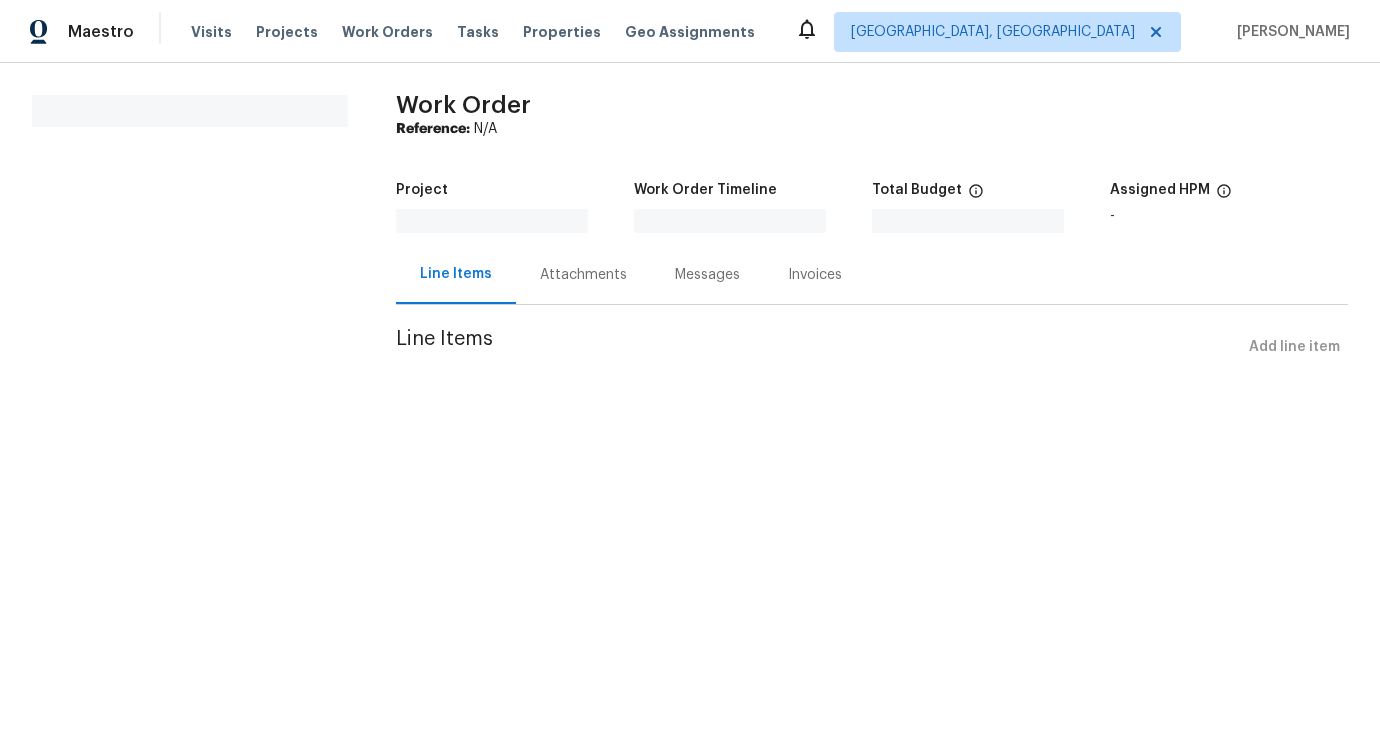 scroll, scrollTop: 0, scrollLeft: 0, axis: both 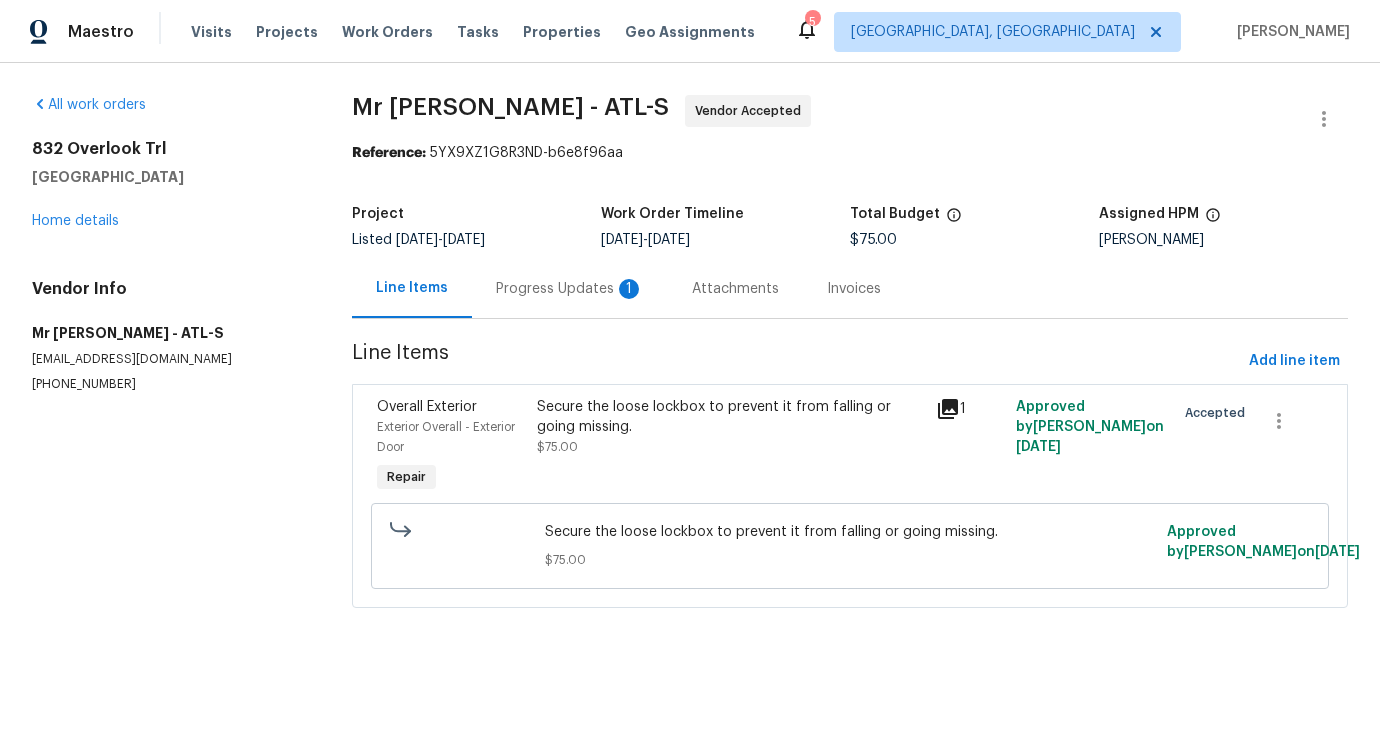 click on "Progress Updates 1" at bounding box center [570, 288] 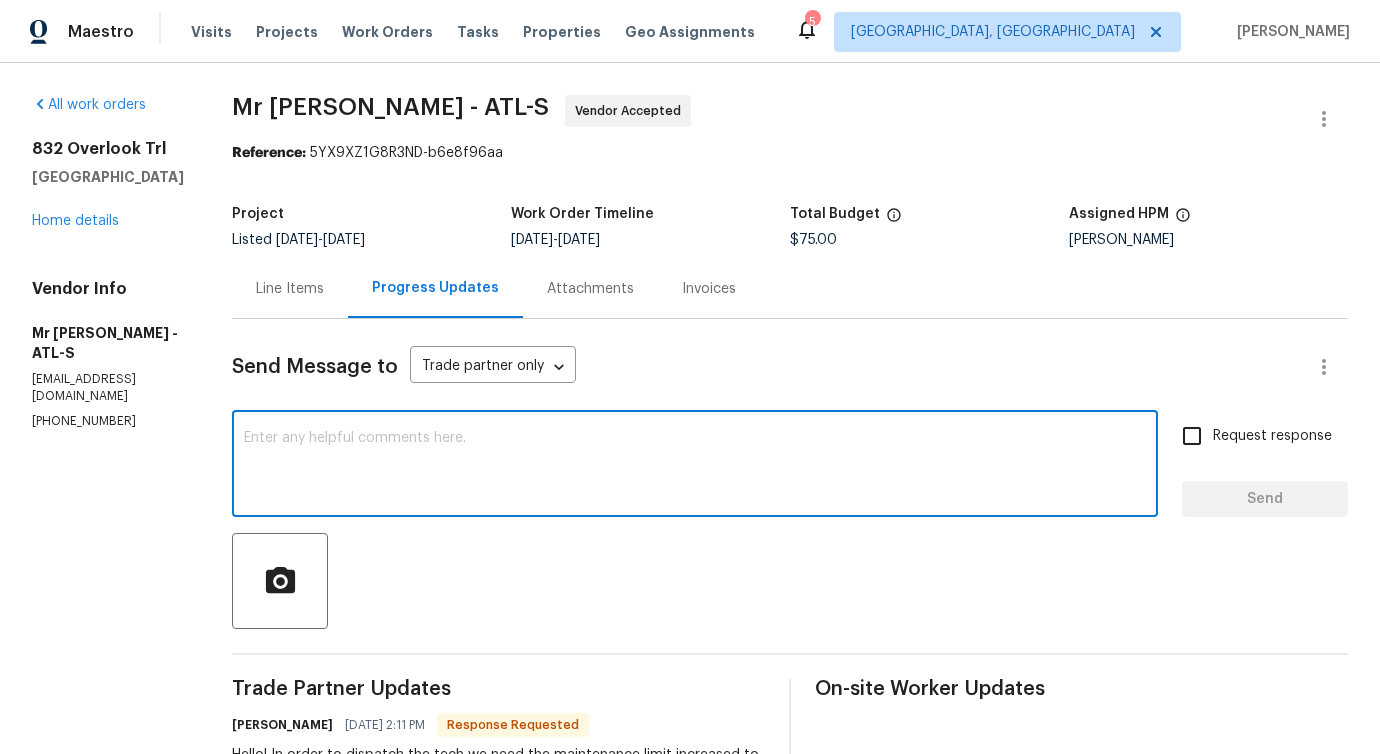 click at bounding box center (695, 466) 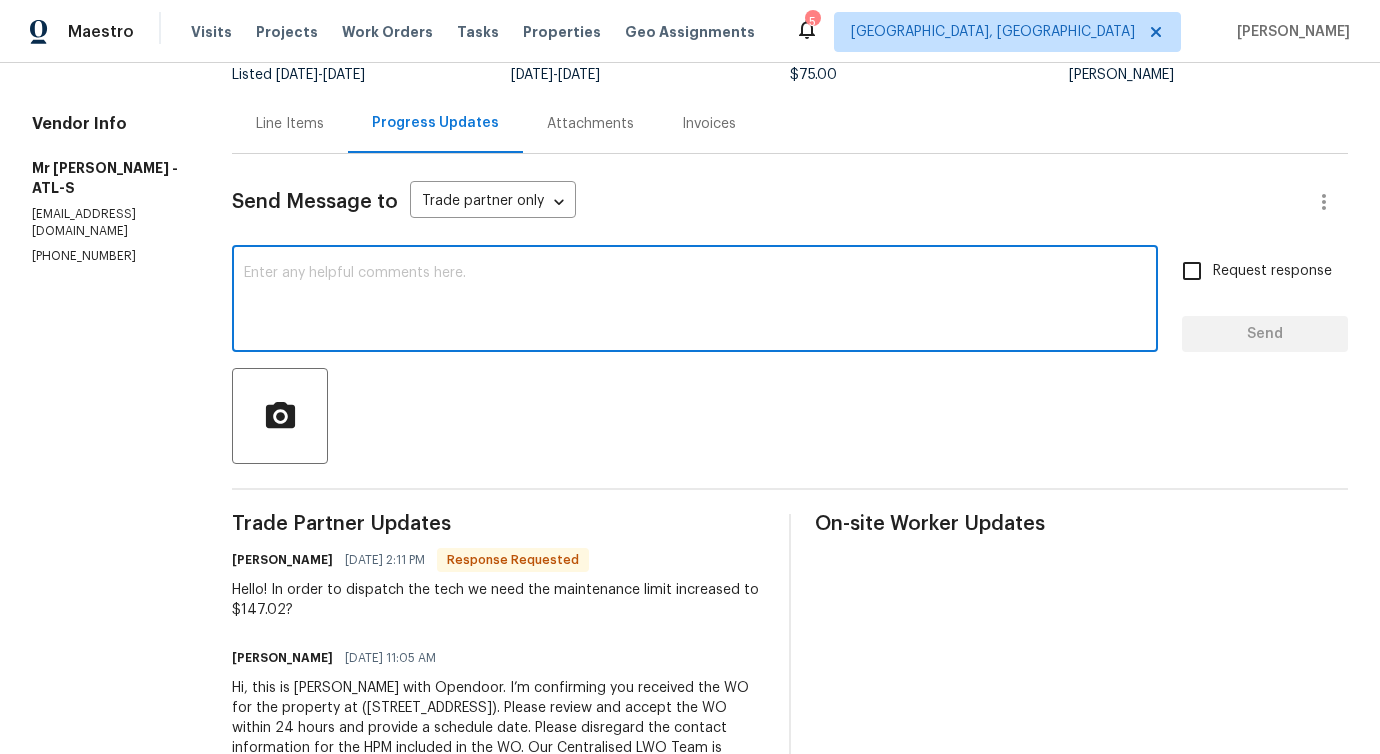 scroll, scrollTop: 260, scrollLeft: 0, axis: vertical 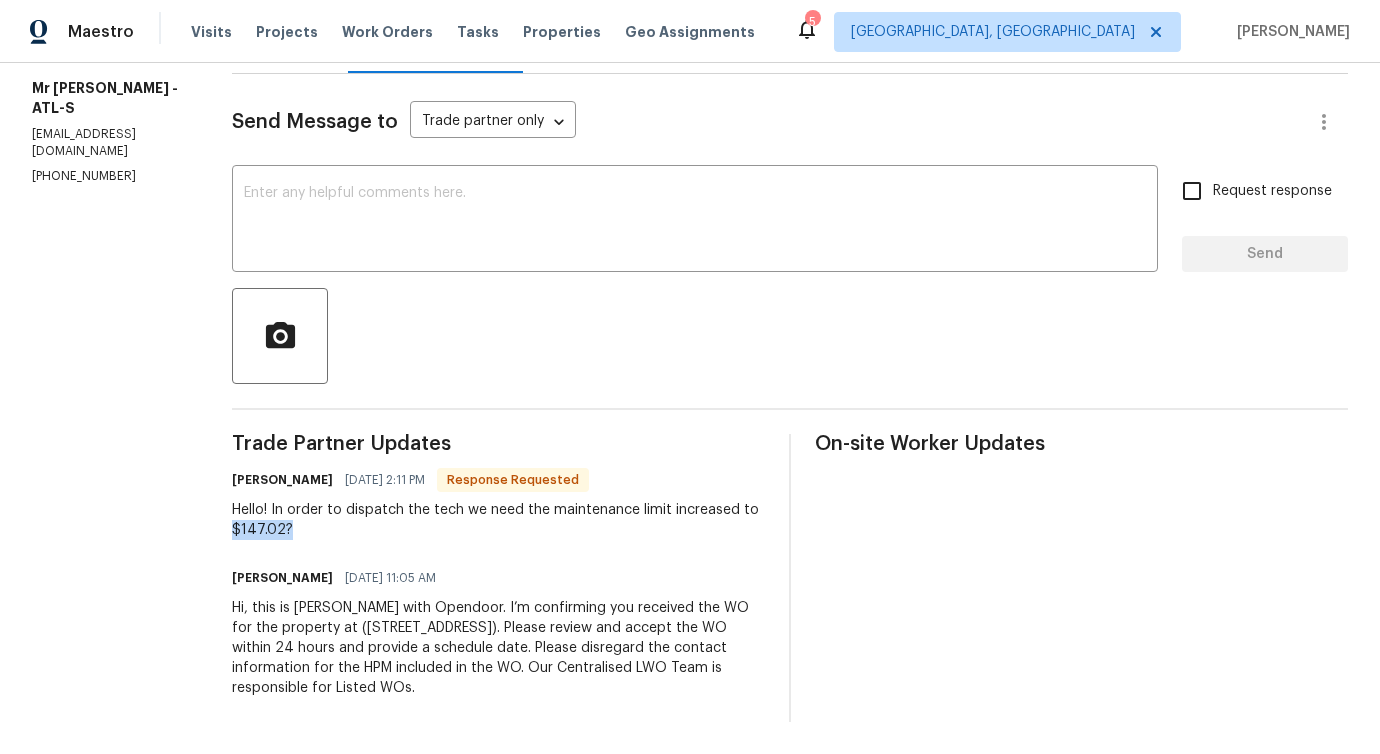 drag, startPoint x: 224, startPoint y: 517, endPoint x: 294, endPoint y: 517, distance: 70 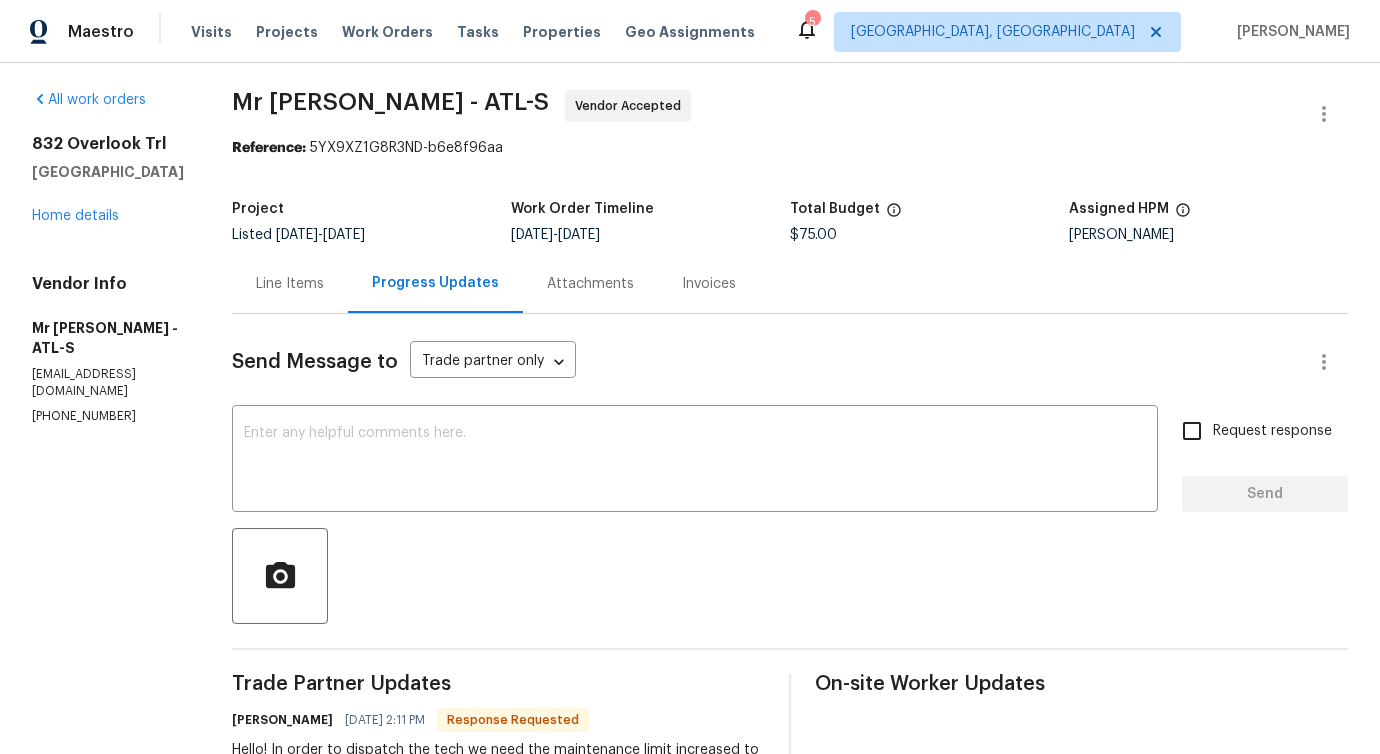 scroll, scrollTop: 0, scrollLeft: 0, axis: both 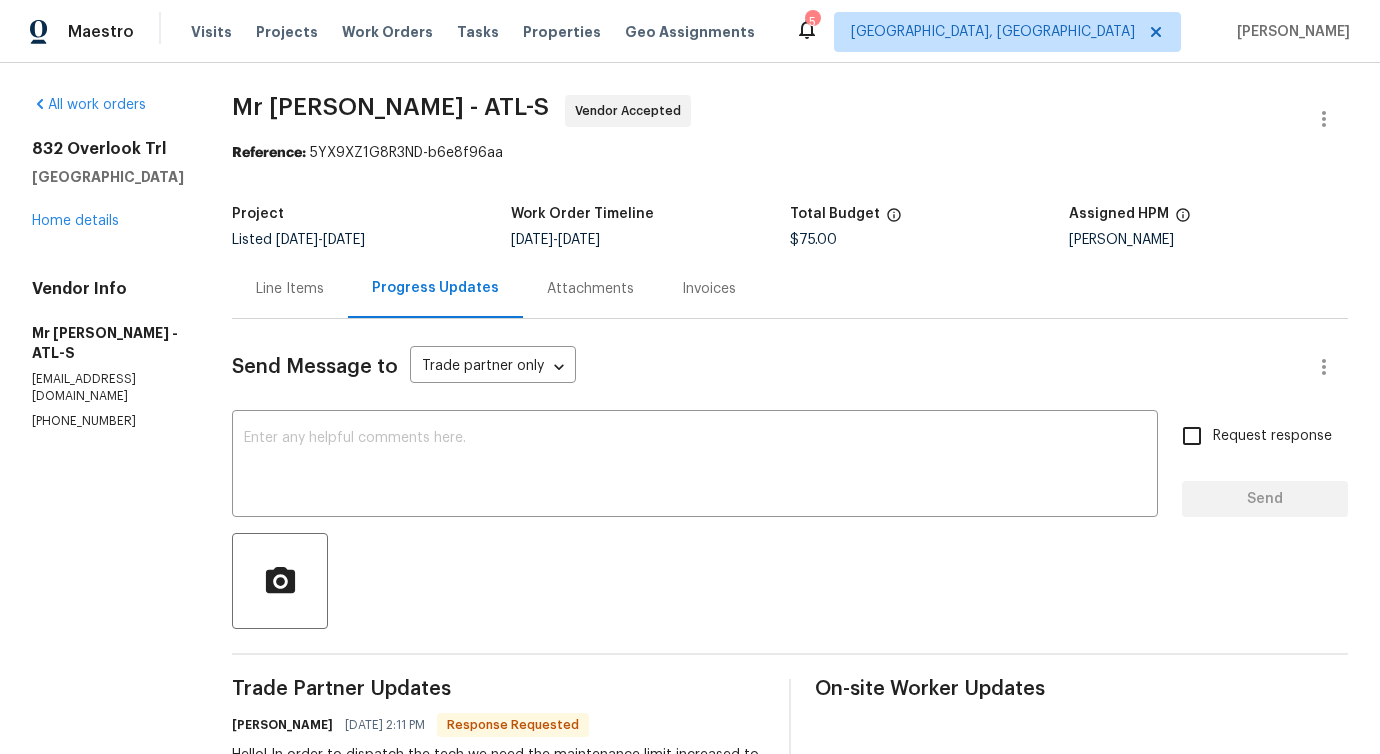 click on "Line Items" at bounding box center (290, 288) 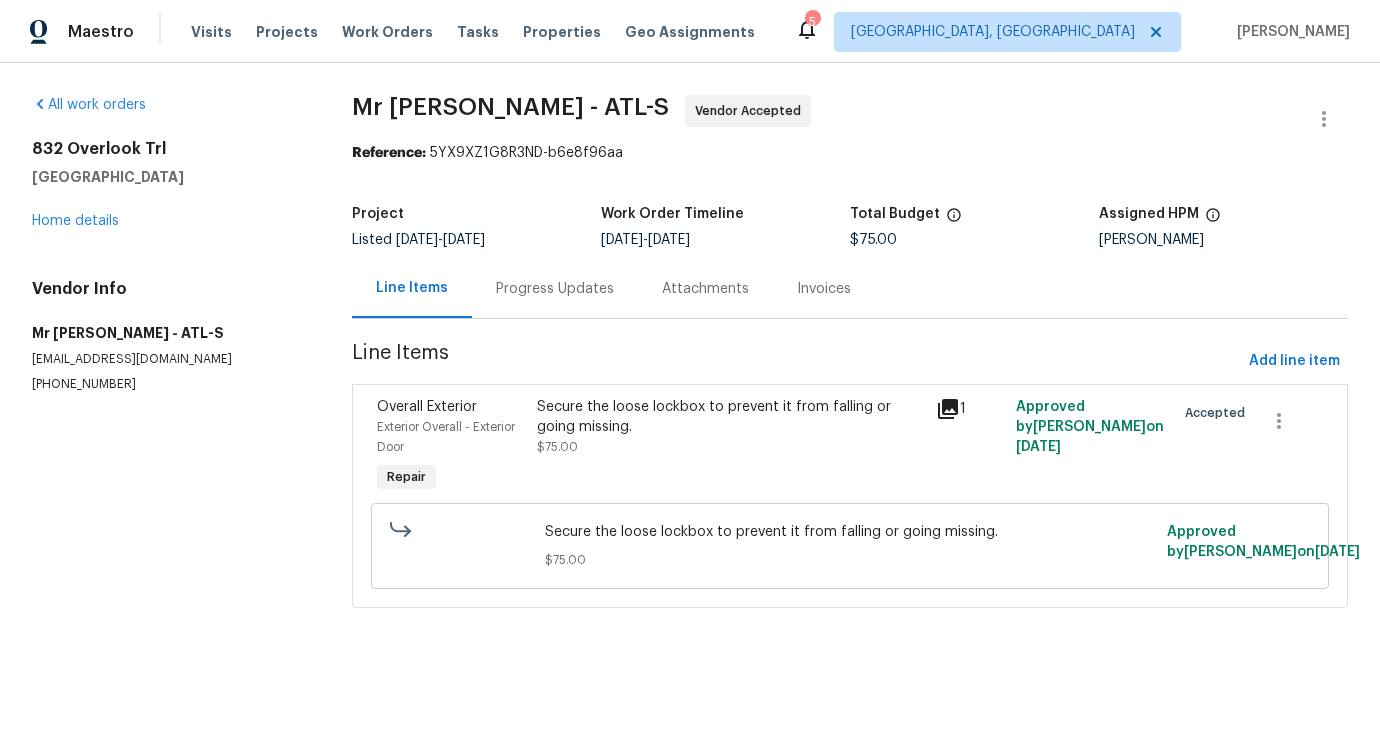 click on "Secure the loose lockbox to prevent it from falling or going missing." at bounding box center [730, 417] 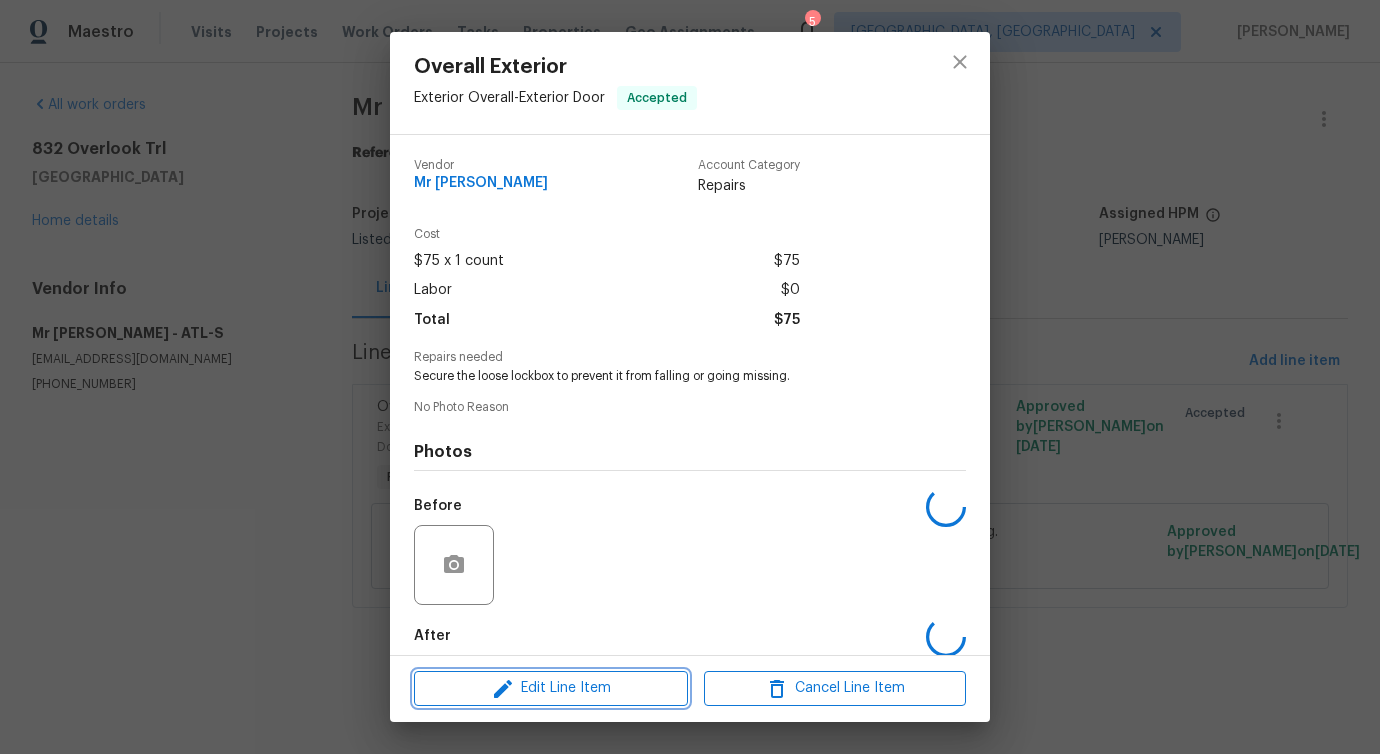 click on "Edit Line Item" at bounding box center (551, 688) 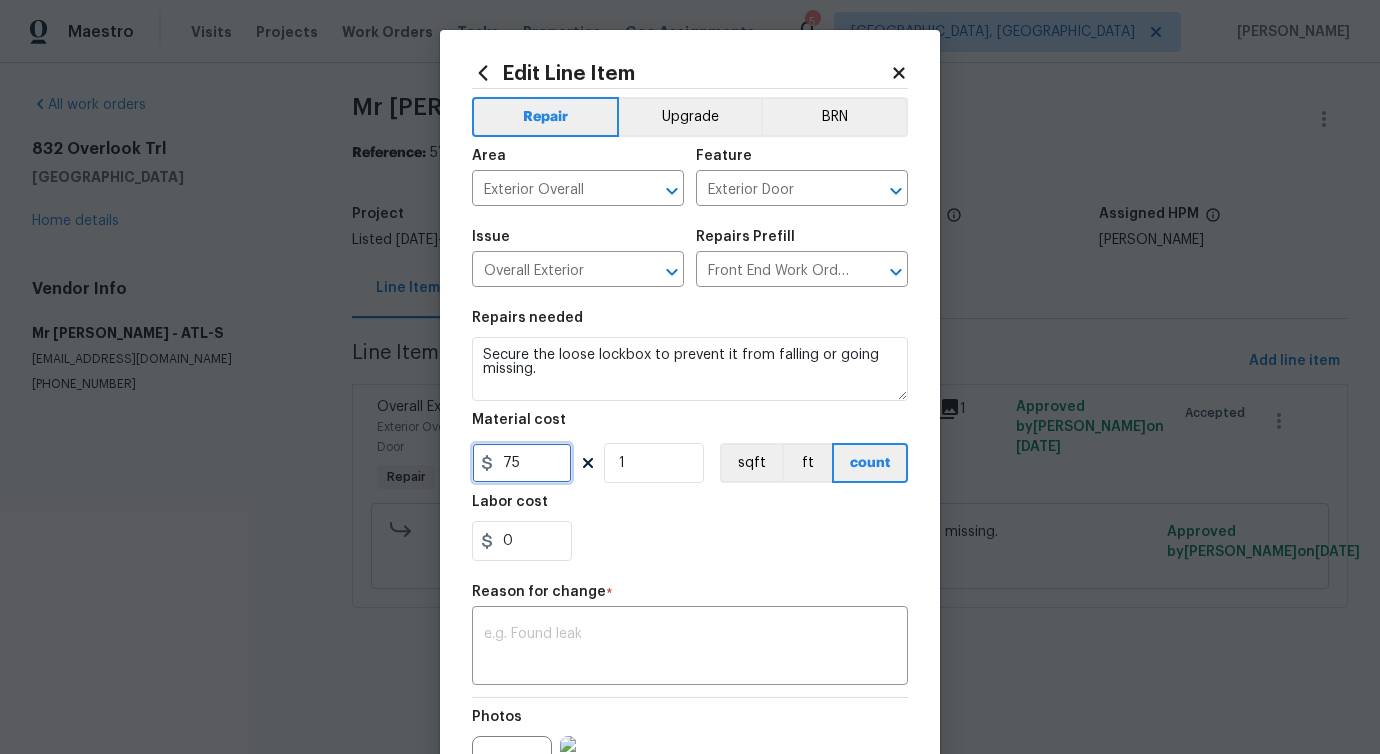 click on "75" at bounding box center (522, 463) 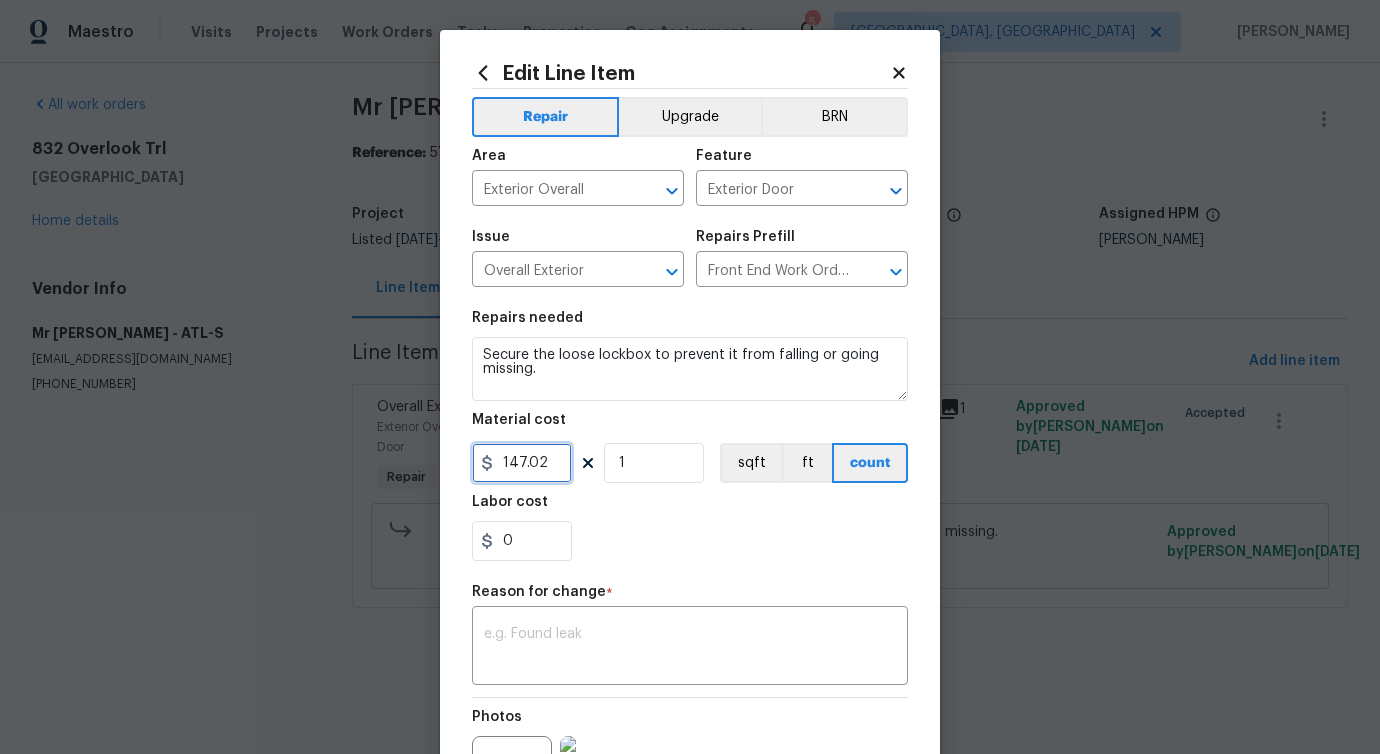 scroll, scrollTop: 232, scrollLeft: 0, axis: vertical 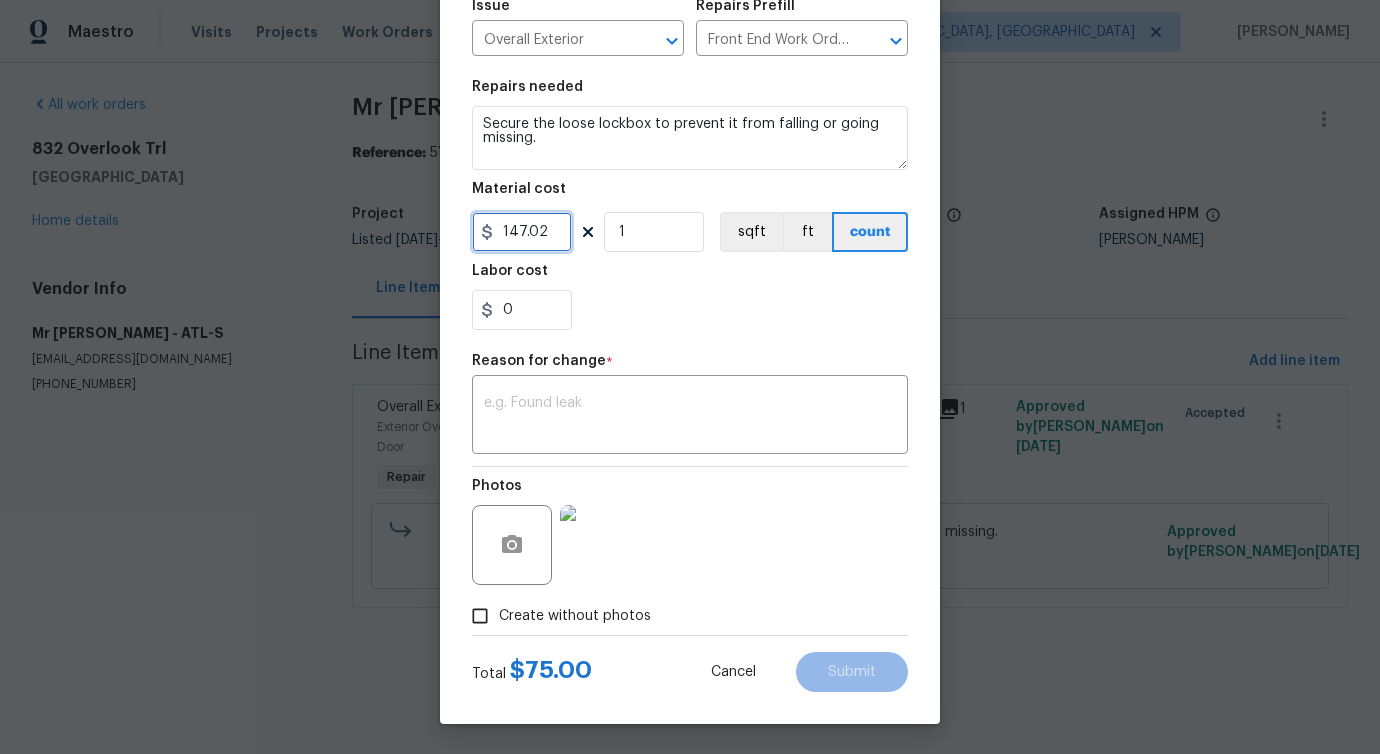 type on "147.02" 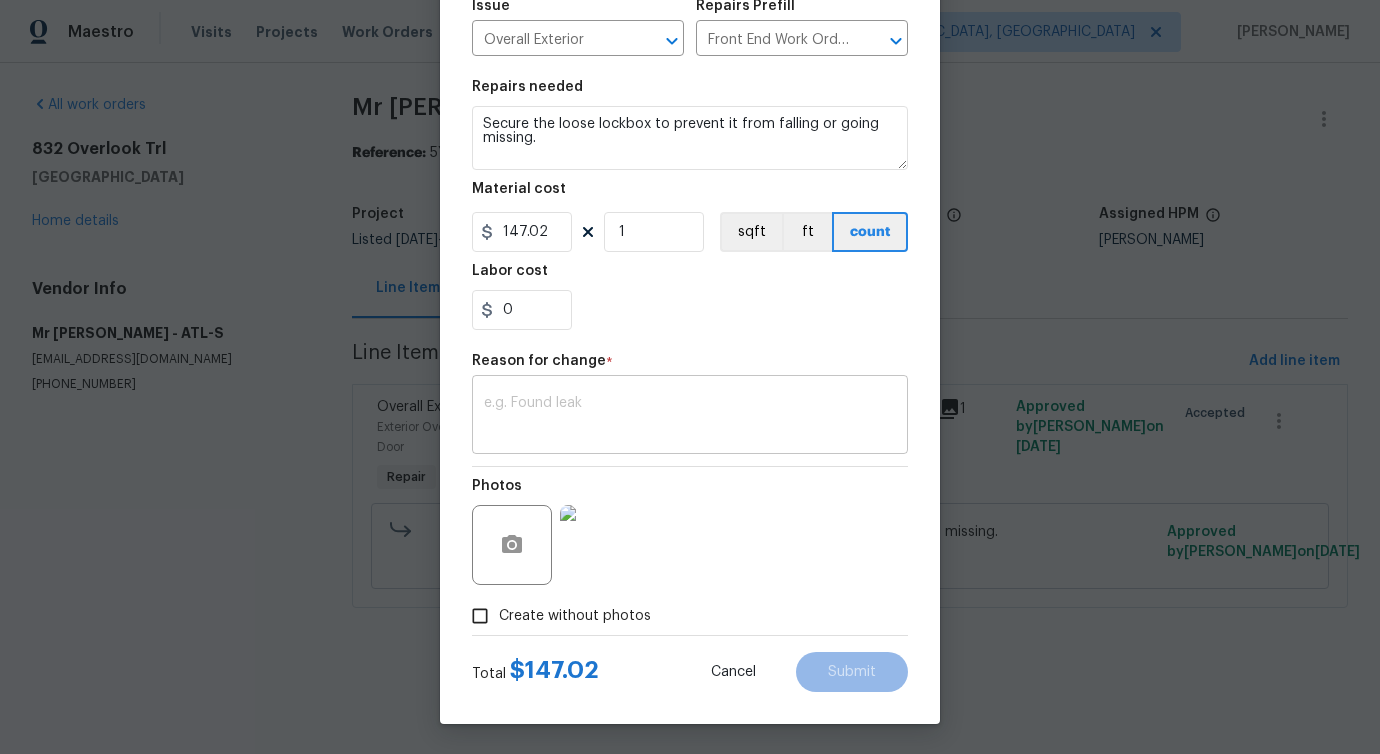 click at bounding box center (690, 417) 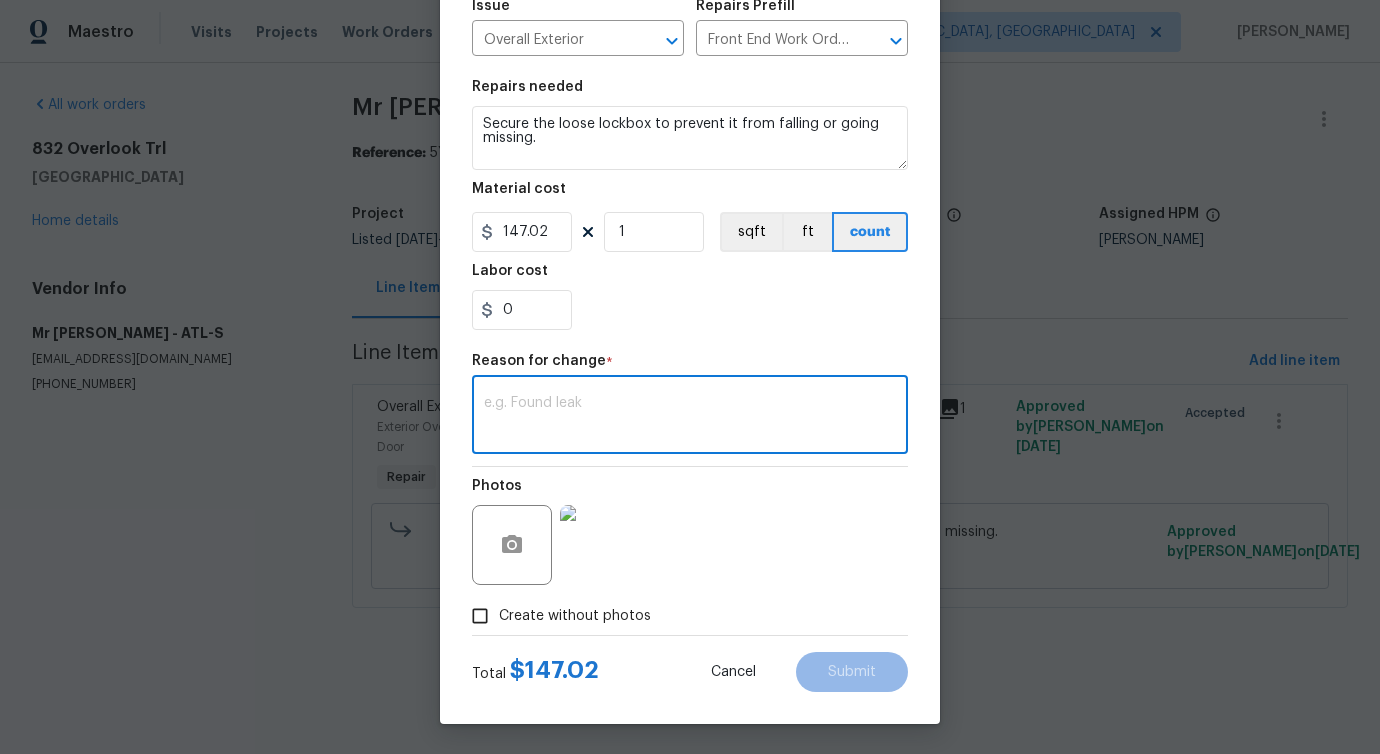 paste on "(PS) Updated per vendor's final cost." 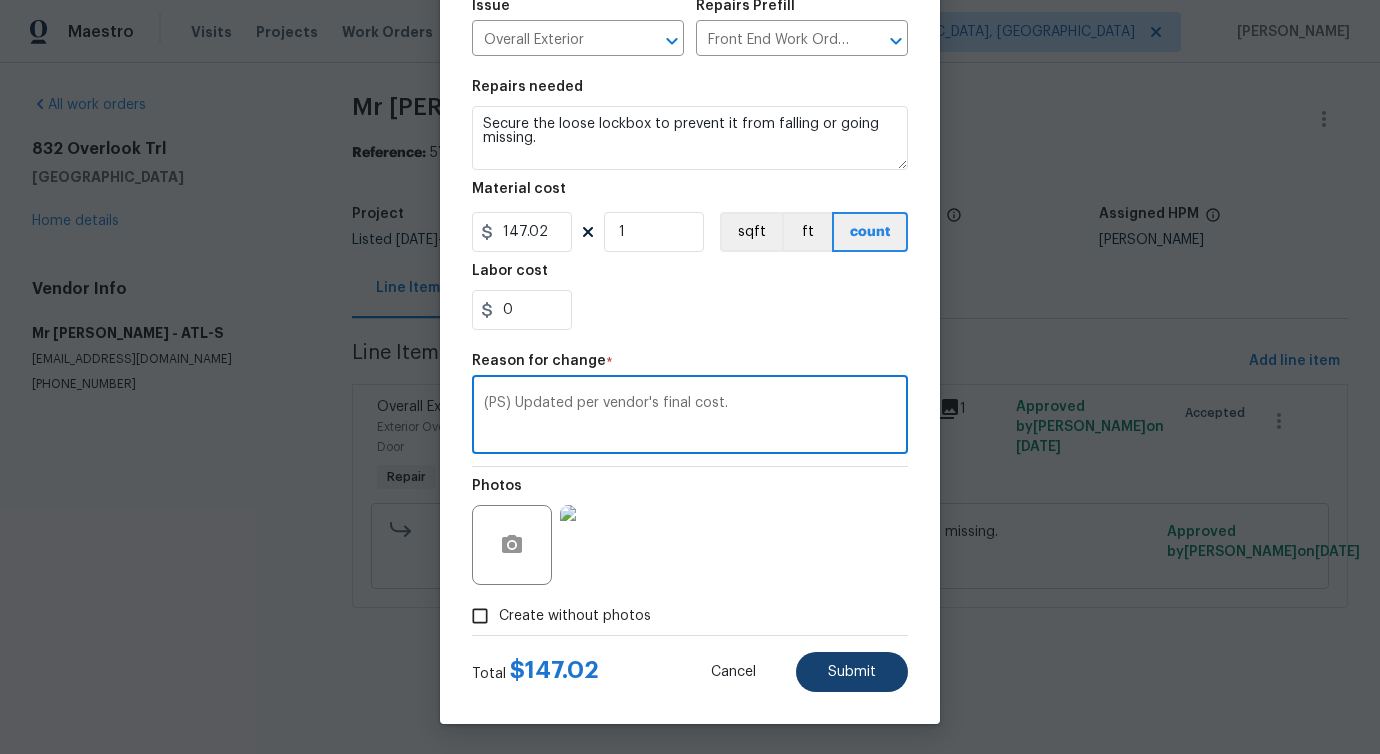type on "(PS) Updated per vendor's final cost." 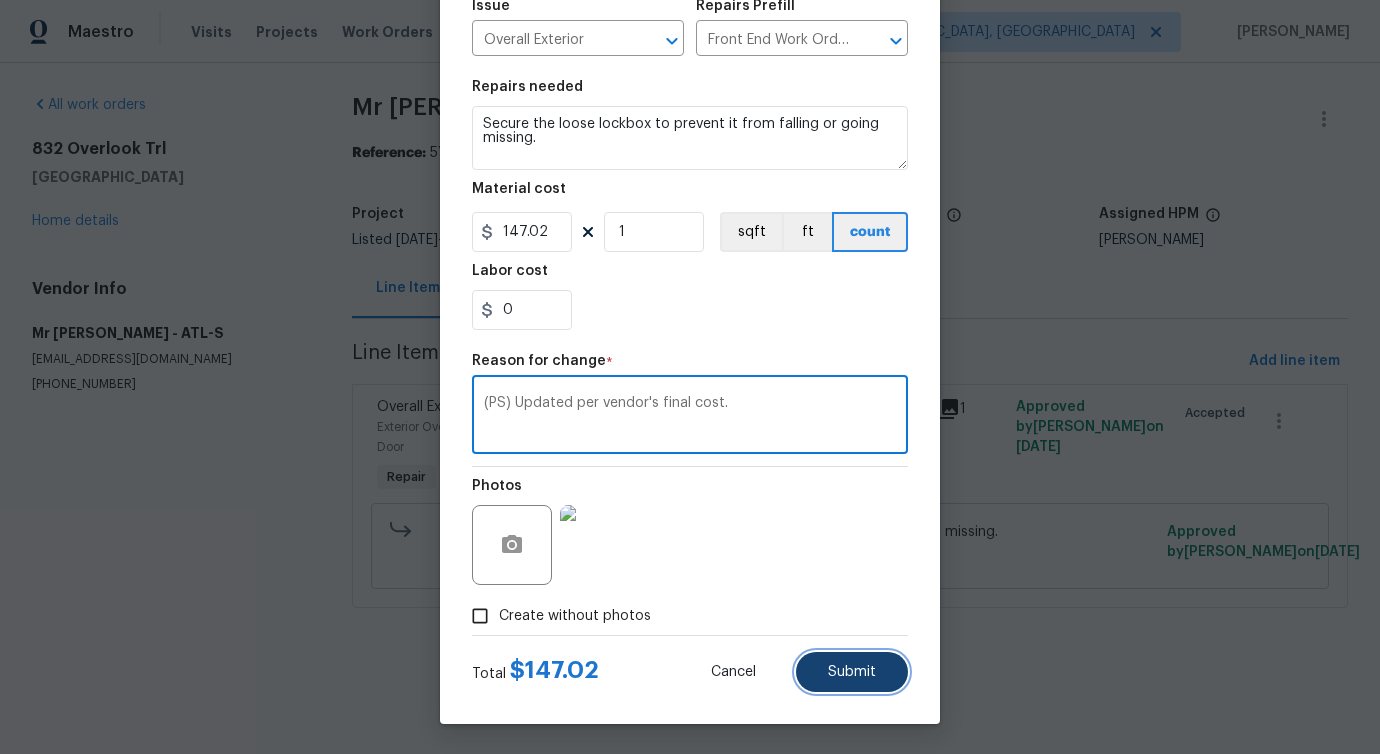 click on "Submit" at bounding box center (852, 672) 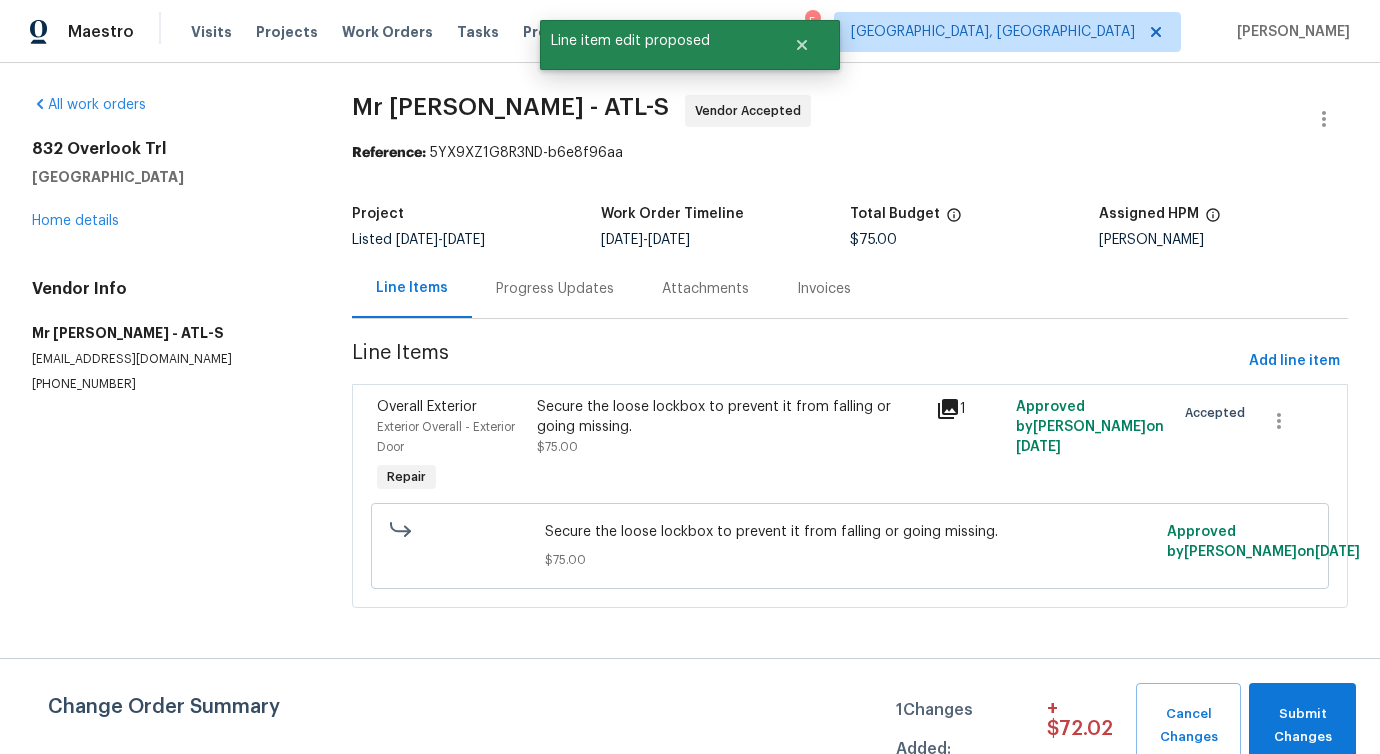 scroll, scrollTop: 0, scrollLeft: 0, axis: both 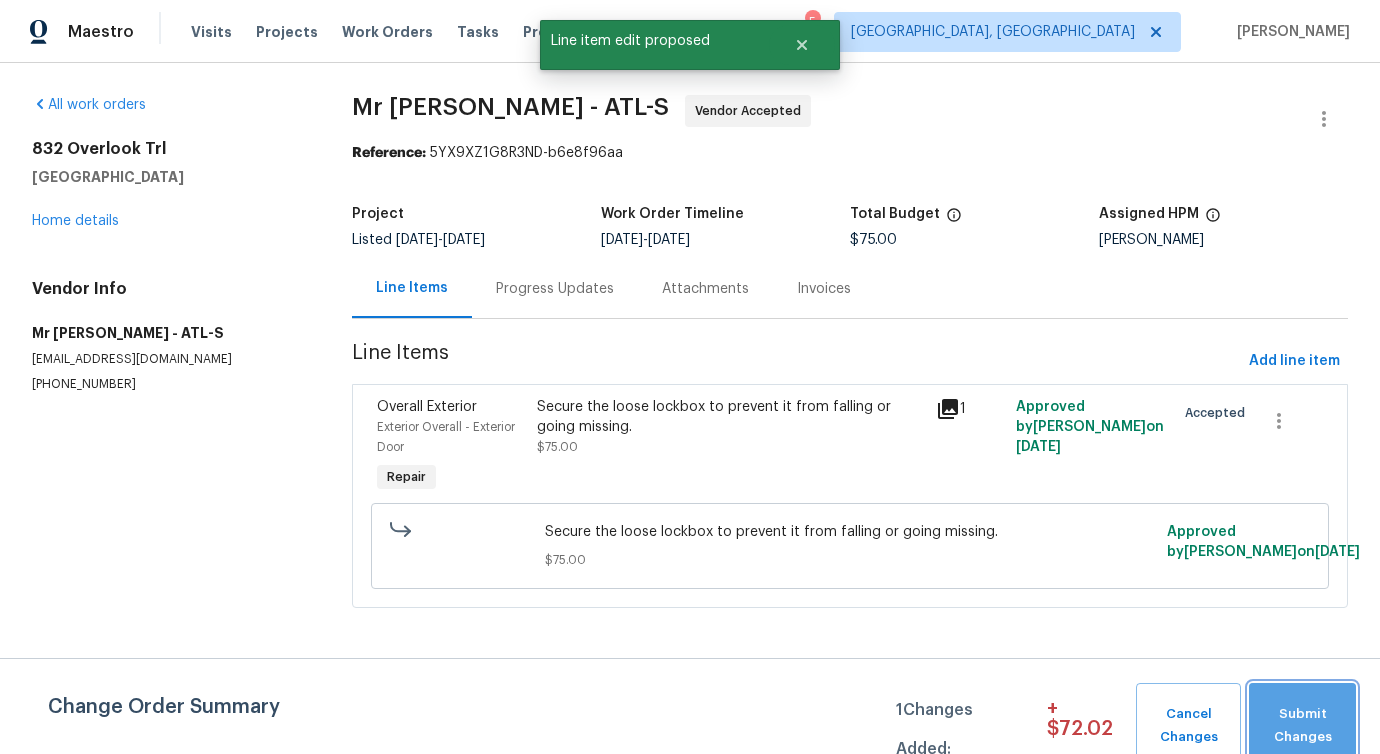 click on "Submit Changes" at bounding box center (1302, 726) 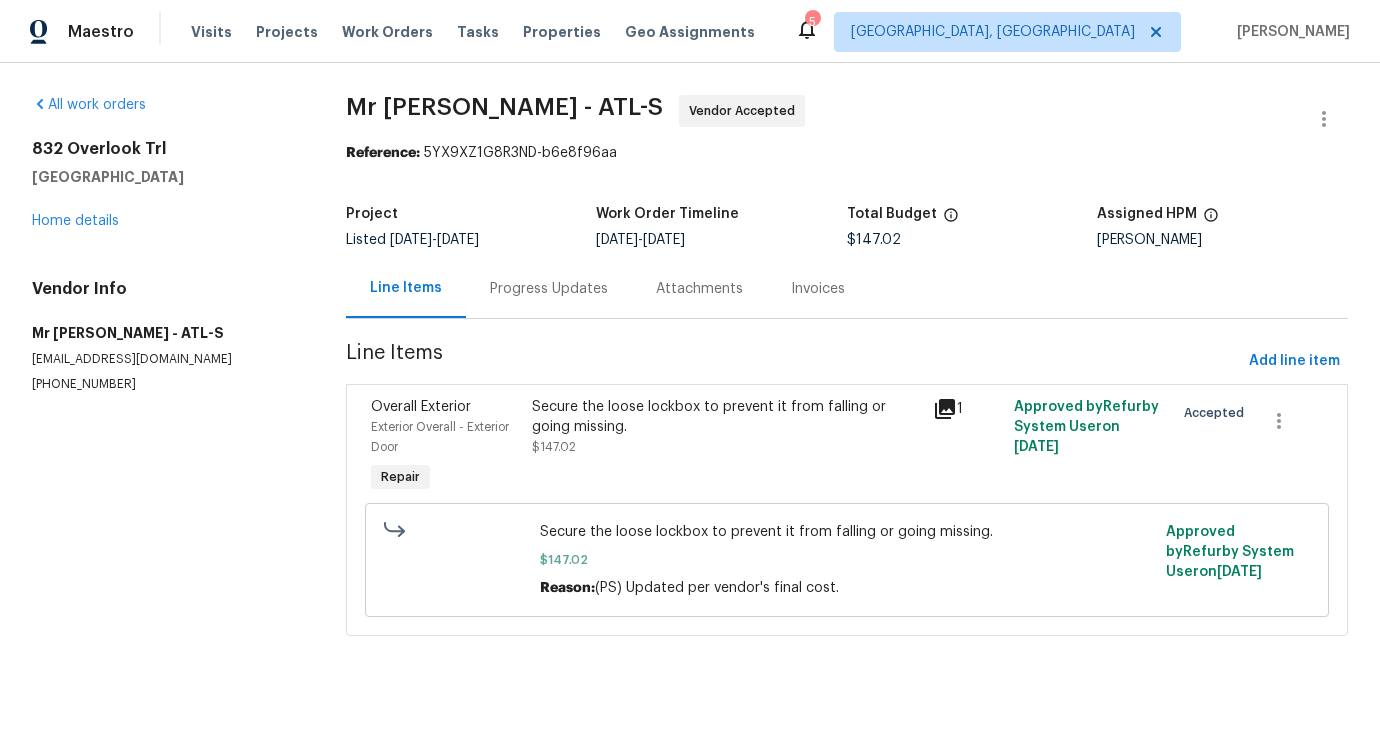 click on "Progress Updates" at bounding box center [549, 289] 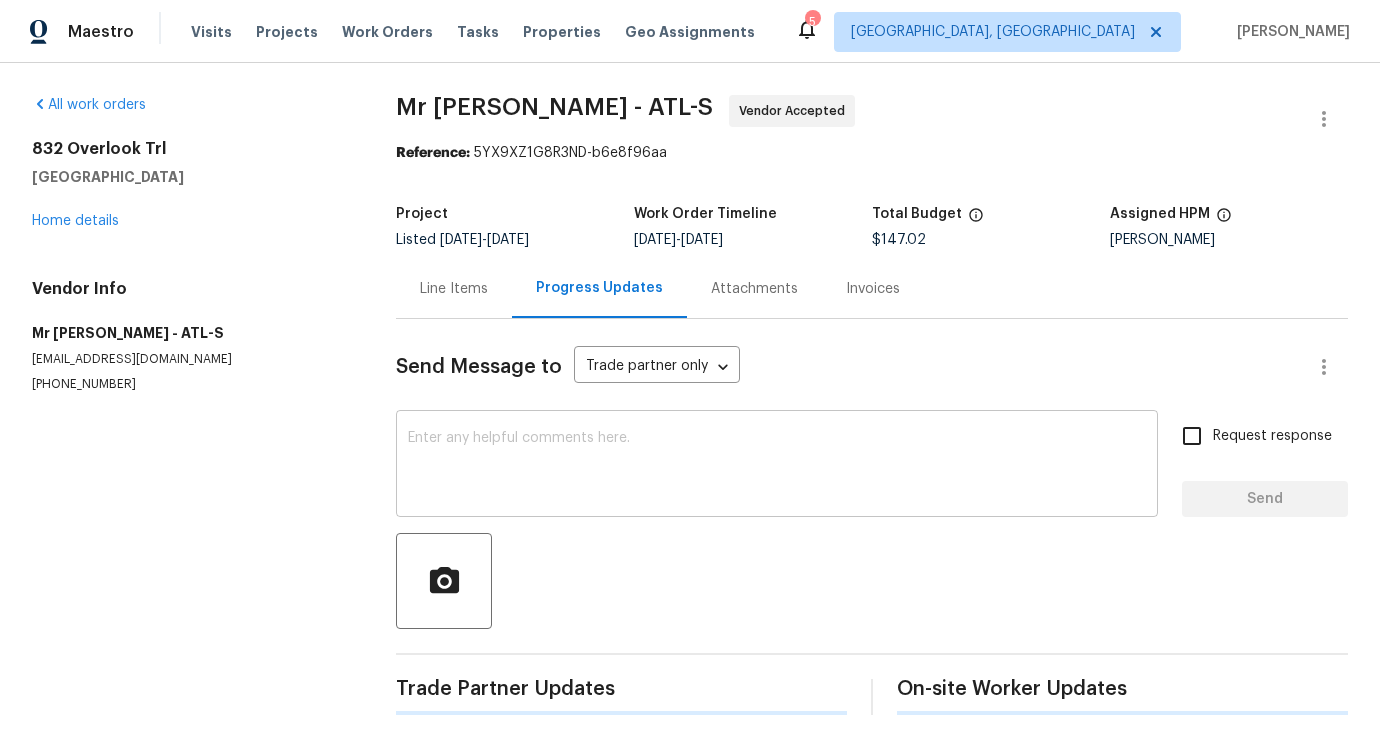 click at bounding box center [777, 466] 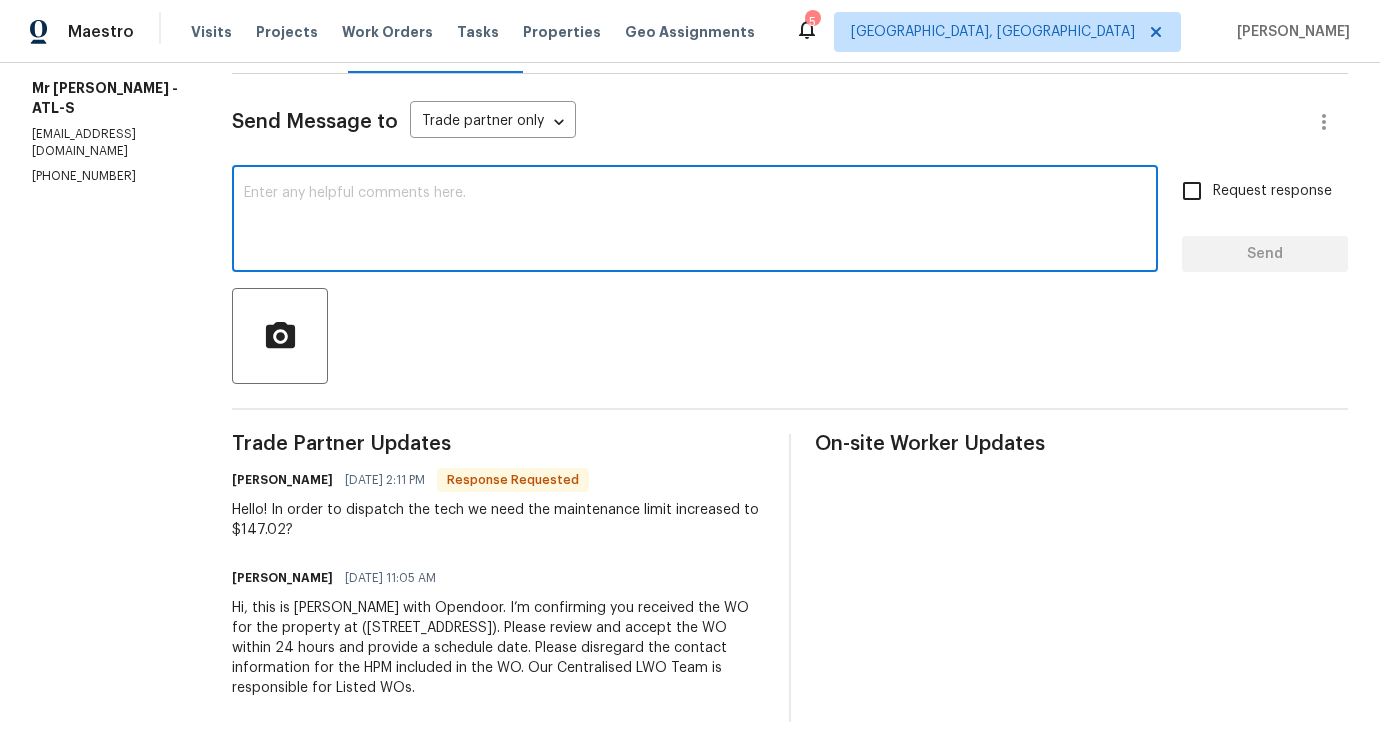 scroll, scrollTop: 0, scrollLeft: 0, axis: both 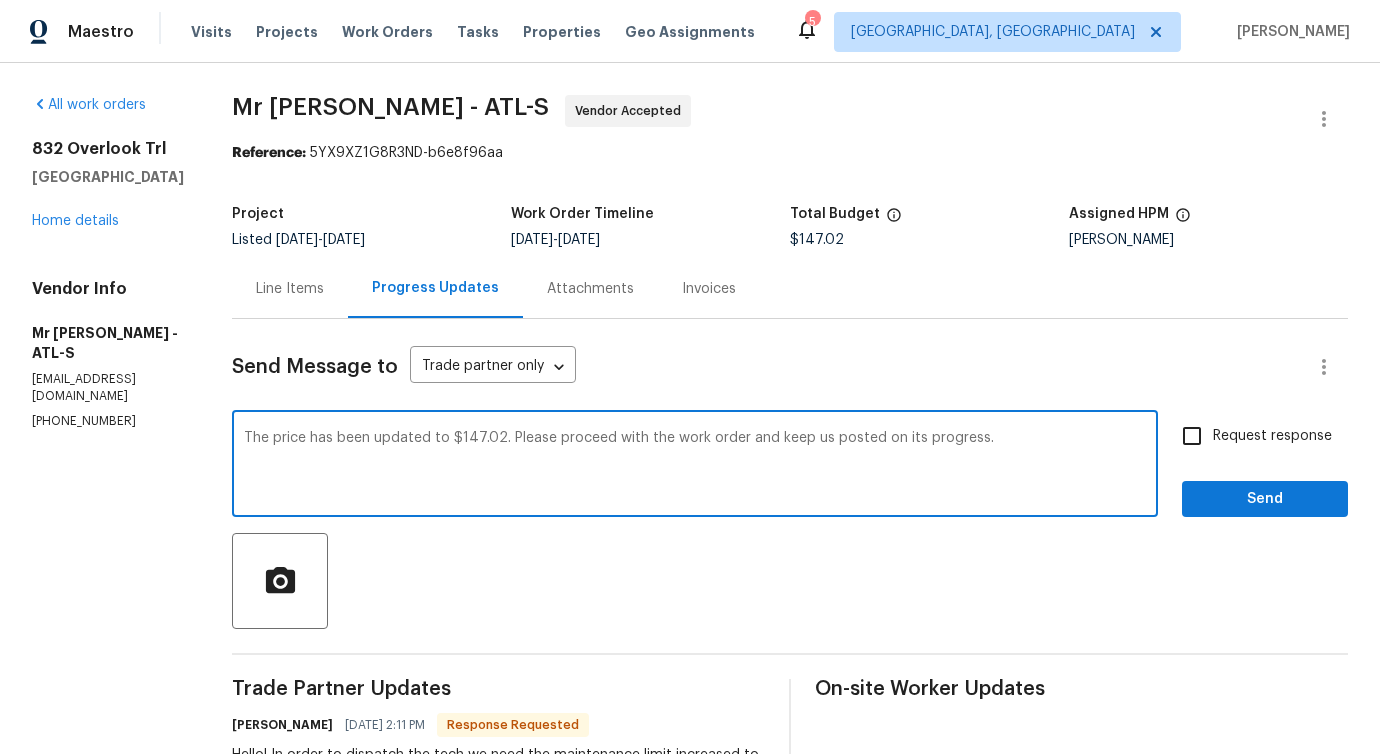 click on "order" at bounding box center [0, 0] 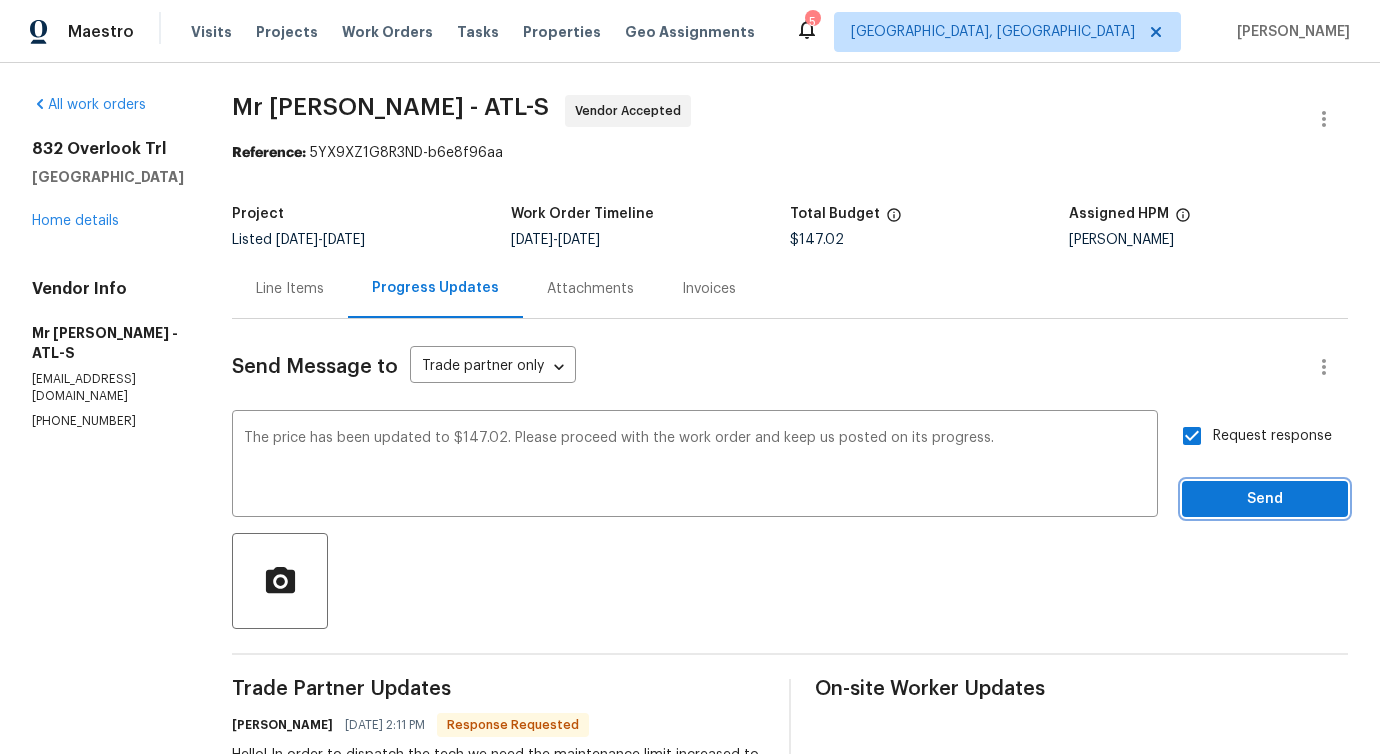click on "Send" at bounding box center [1265, 499] 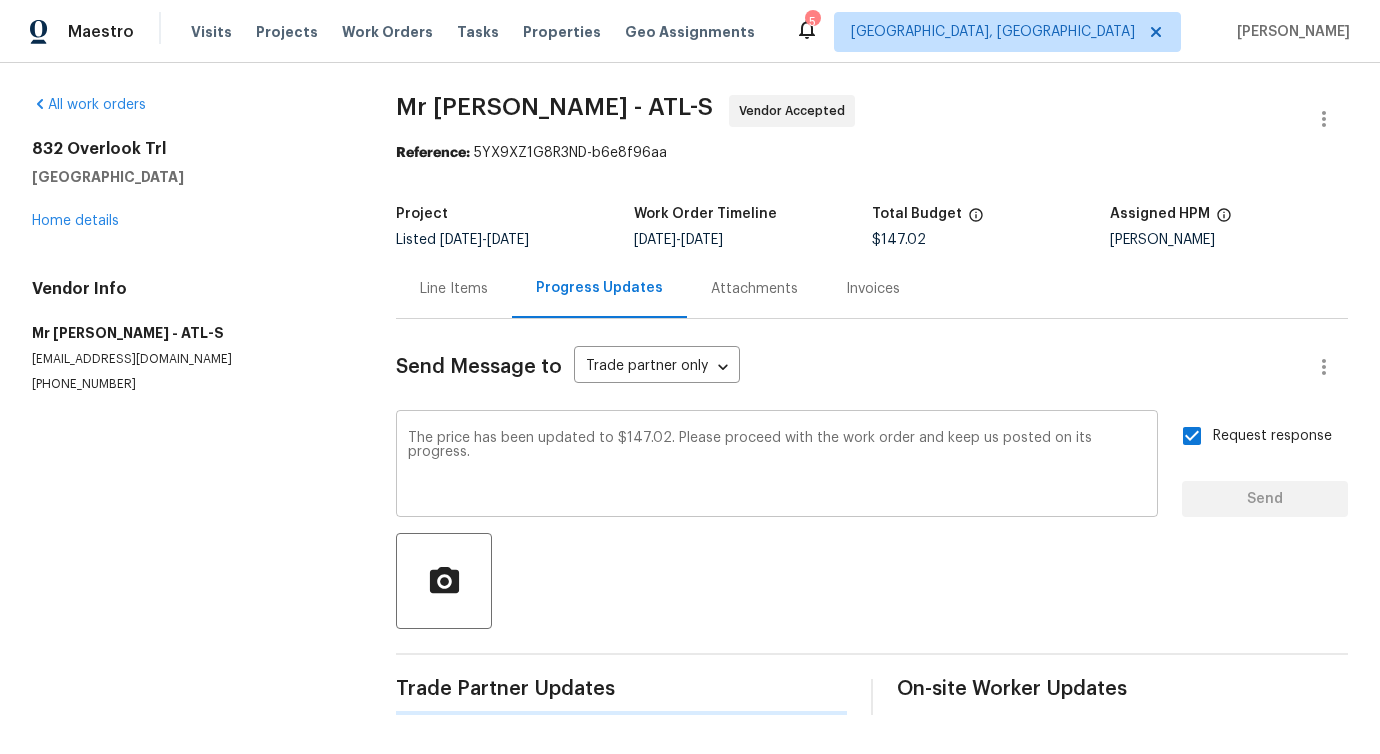 type 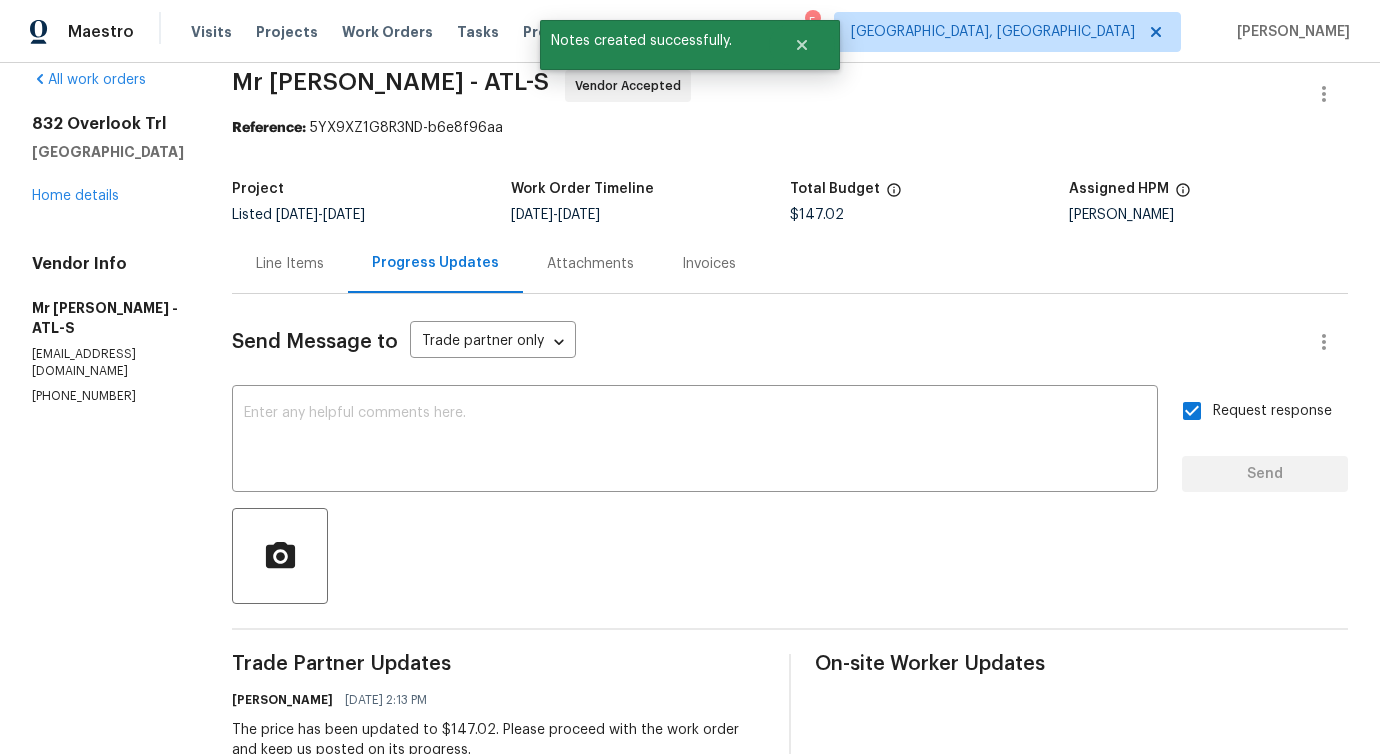 scroll, scrollTop: 0, scrollLeft: 0, axis: both 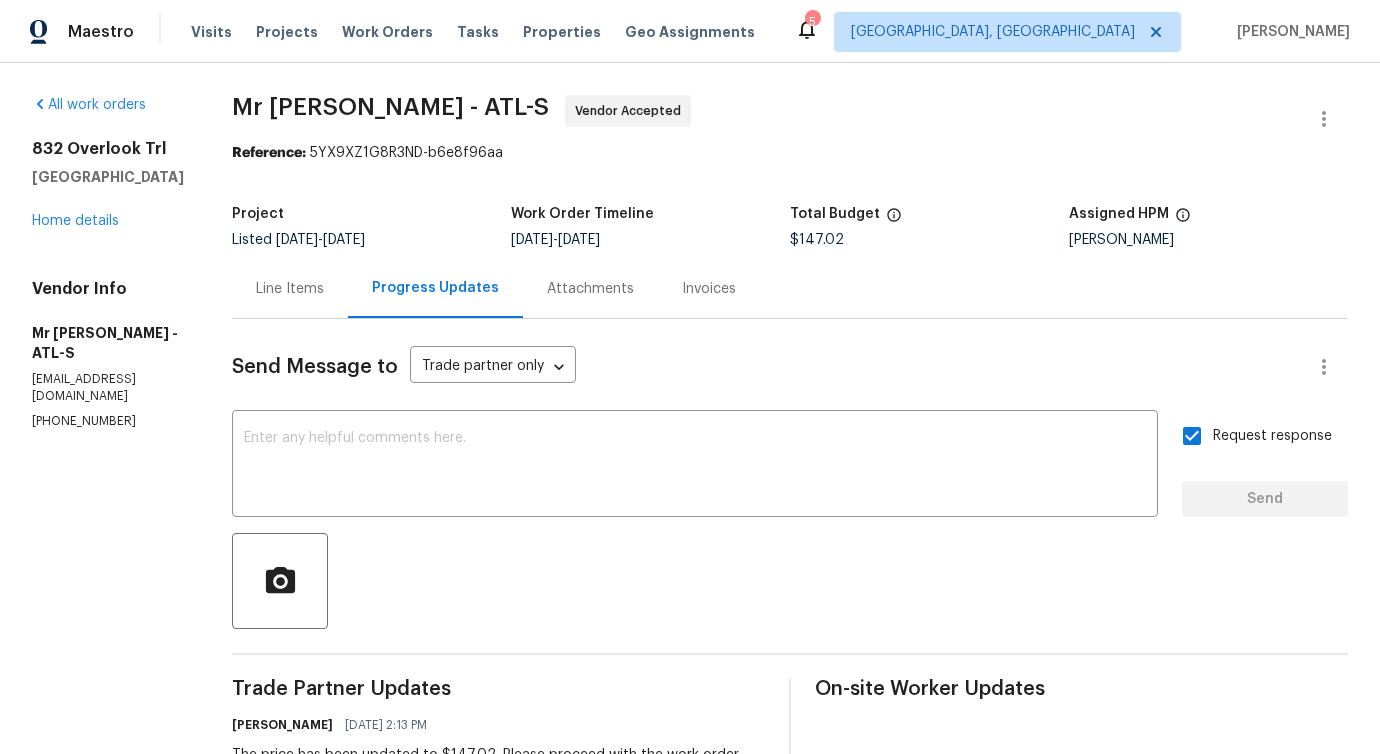 click on "Line Items" at bounding box center (290, 289) 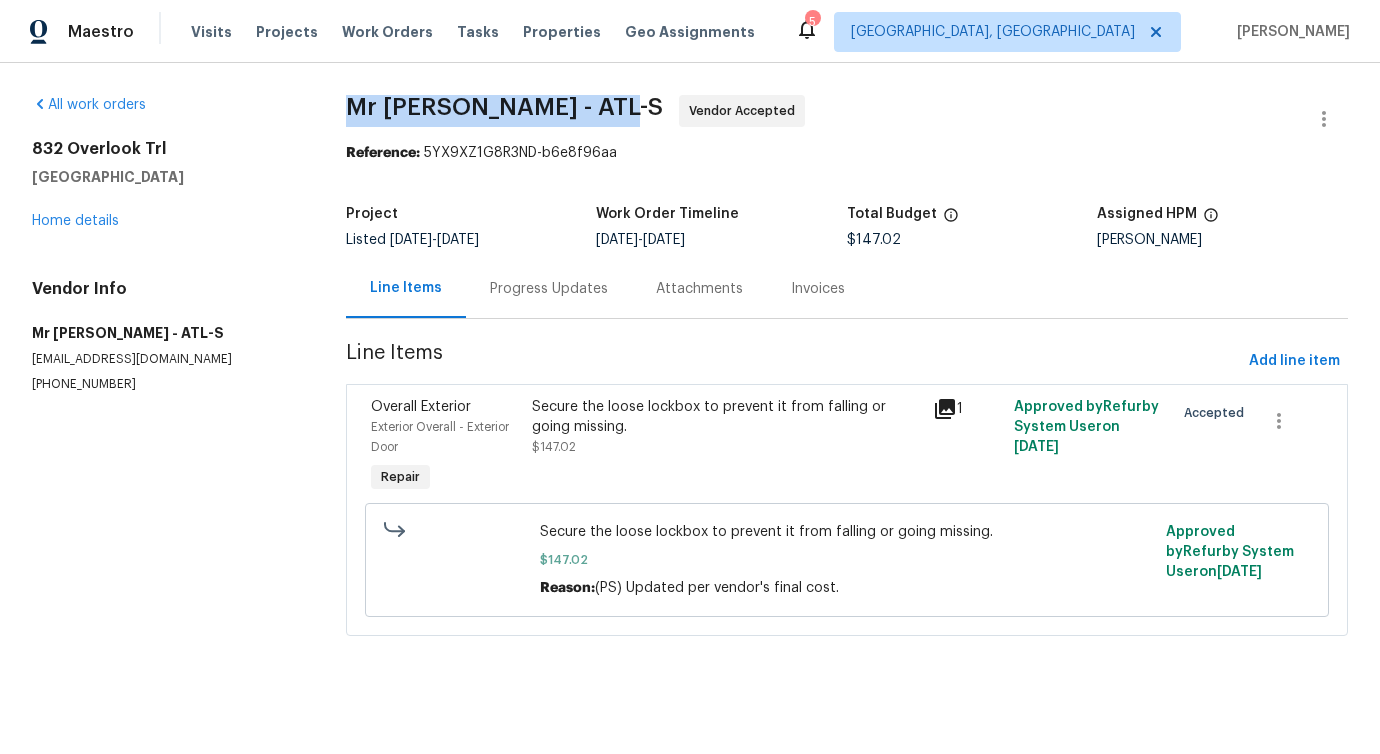 drag, startPoint x: 326, startPoint y: 102, endPoint x: 601, endPoint y: 107, distance: 275.04544 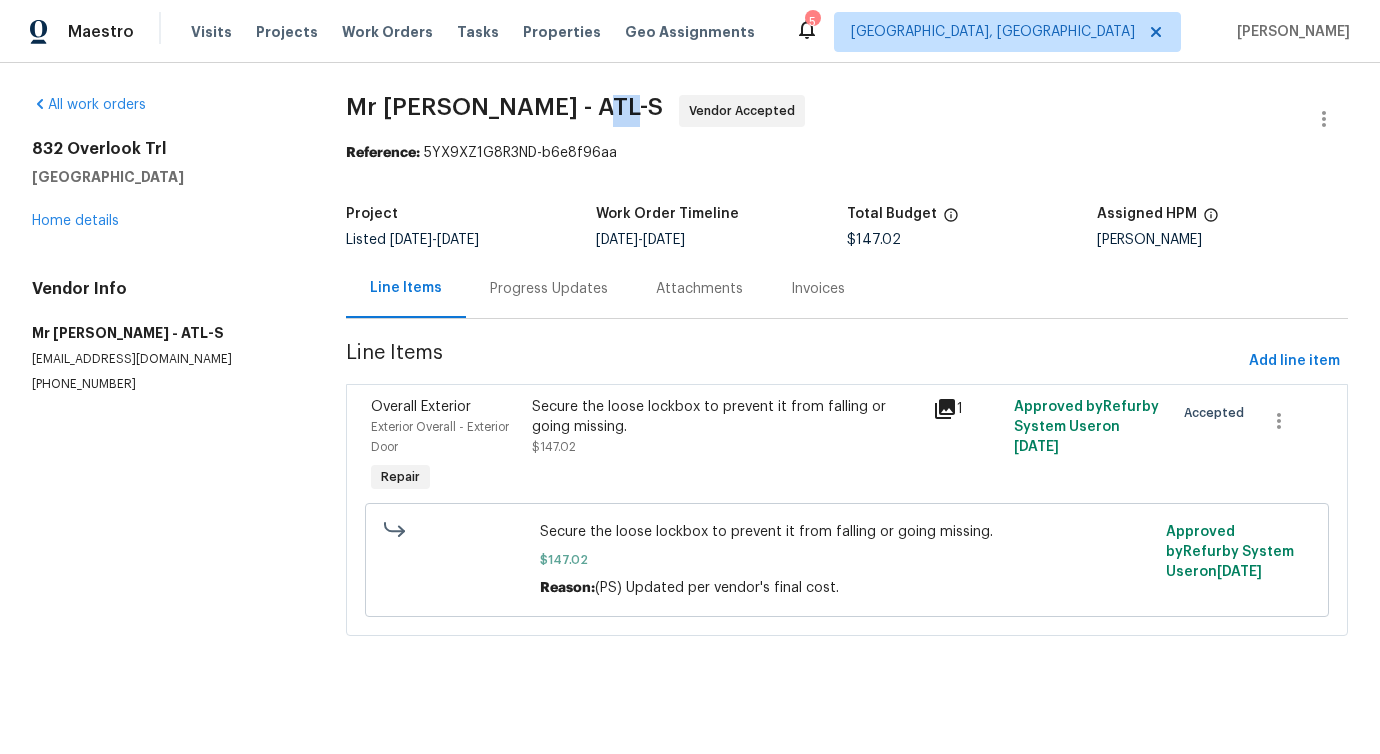 drag, startPoint x: 601, startPoint y: 107, endPoint x: 583, endPoint y: 113, distance: 18.973665 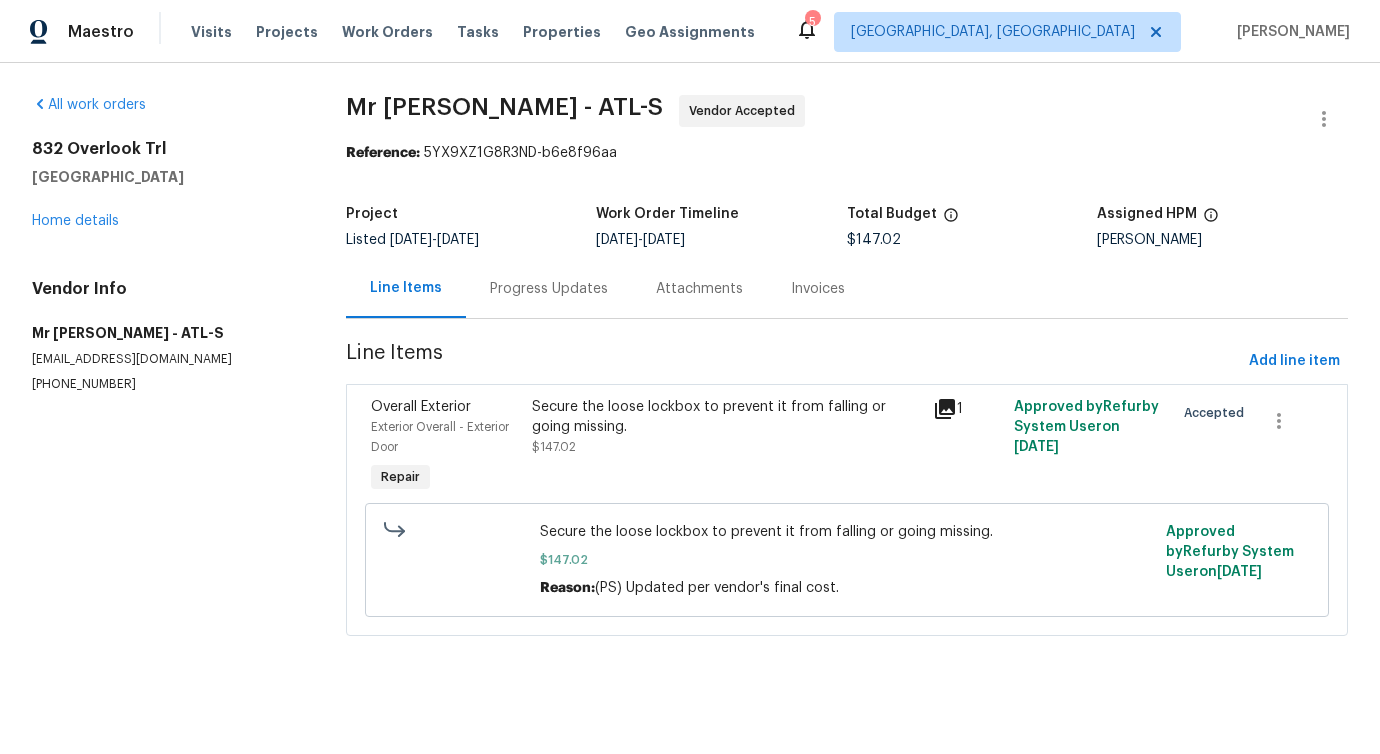 click on "All work orders 832 Overlook Trl Canton, GA 30115 Home details Vendor Info Mr Rekey Locksmith - ATL-S orders@rekey.com (512) 929-5397 Mr Rekey Locksmith - ATL-S Vendor Accepted Reference:   5YX9XZ1G8R3ND-b6e8f96aa Project Listed   7/16/2025  -  7/18/2025 Work Order Timeline 7/16/2025  -  7/18/2025 Total Budget $147.02 Assigned HPM Tyler Payne Line Items Progress Updates Attachments Invoices Line Items Add line item Overall Exterior Exterior Overall - Exterior Door Repair Secure the loose lockbox to prevent it from falling or going missing. $147.02   1 Approved by  Refurby System User  on   7/16/2025 Accepted Secure the loose lockbox to prevent it from falling or going missing. $147.02 Reason:  (PS) Updated per vendor's final cost. Approved by  Refurby System User  on  7/16/2025" at bounding box center (690, 377) 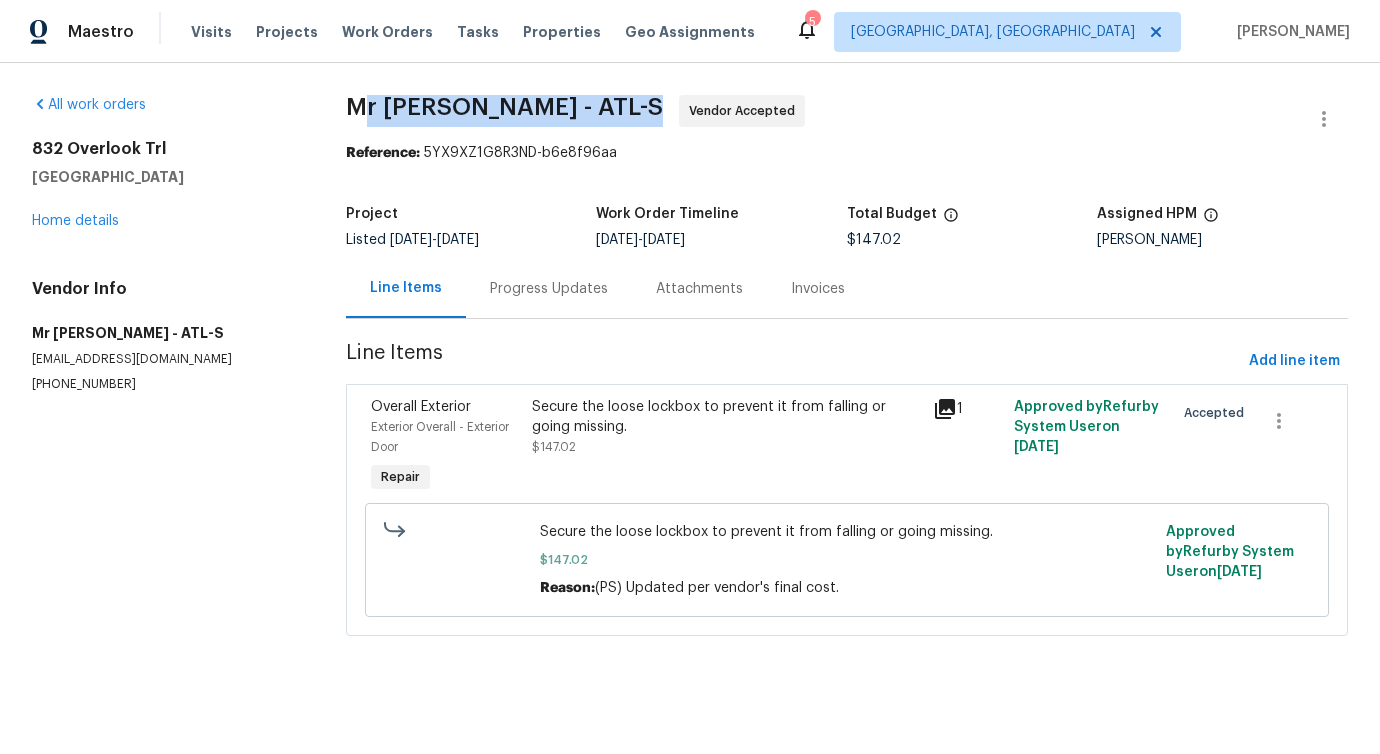 drag, startPoint x: 354, startPoint y: 103, endPoint x: 633, endPoint y: 99, distance: 279.0287 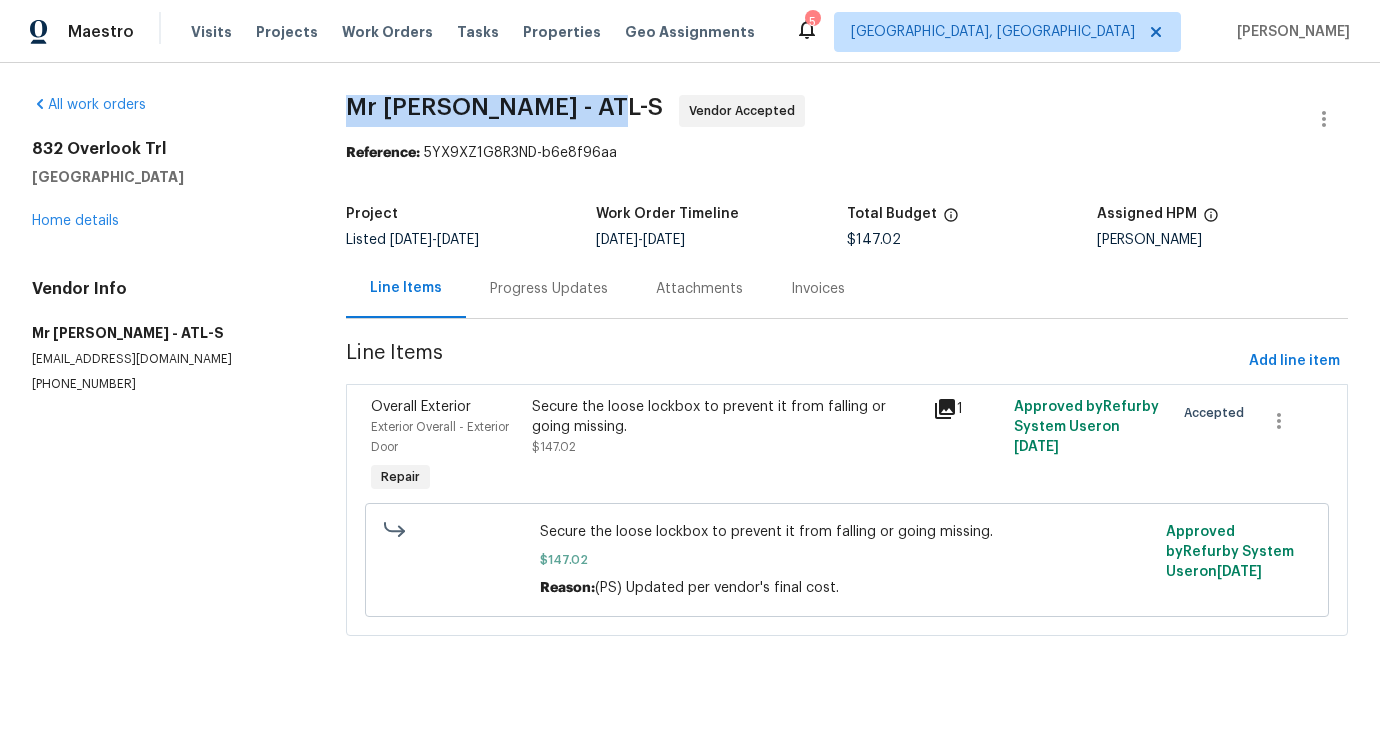 drag, startPoint x: 336, startPoint y: 105, endPoint x: 591, endPoint y: 100, distance: 255.04901 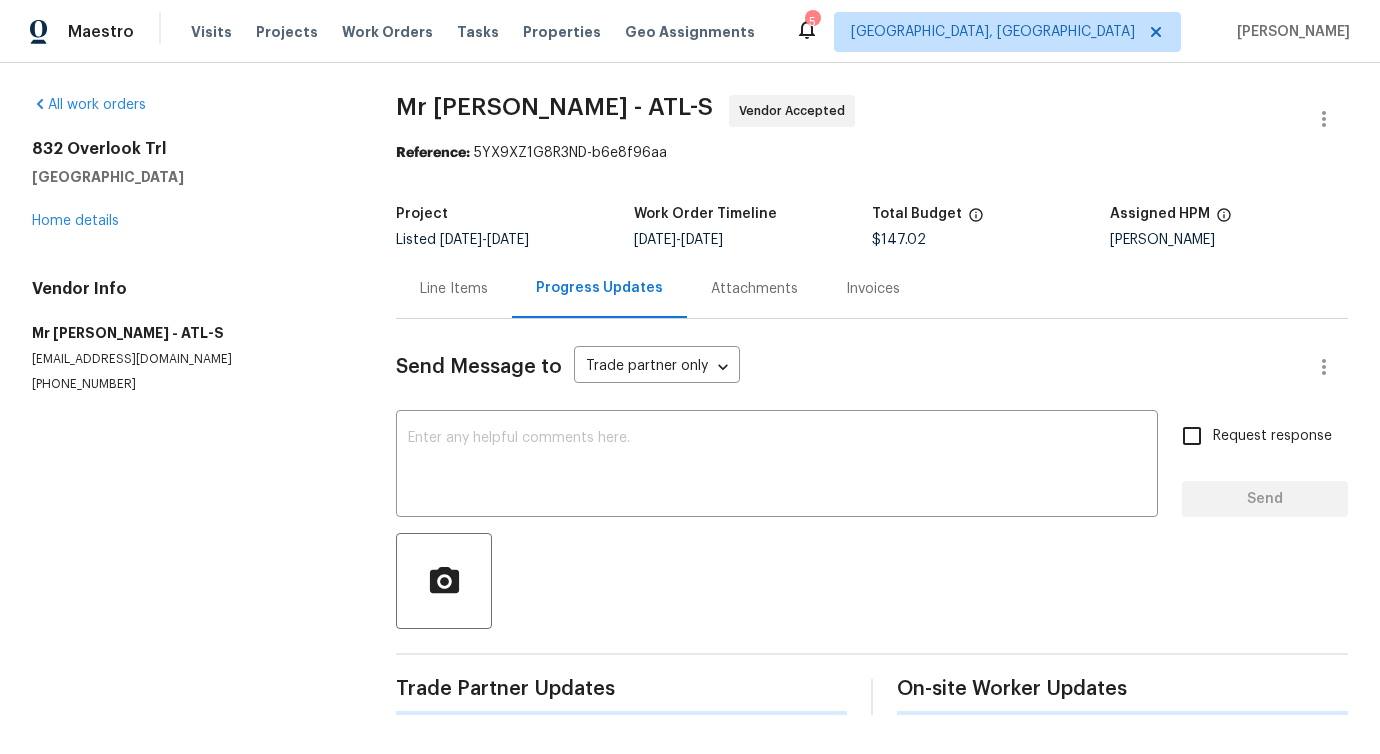 click on "Send Message to Trade partner only Trade partner only ​ x ​ Request response Send Trade Partner Updates On-site Worker Updates" at bounding box center (872, 517) 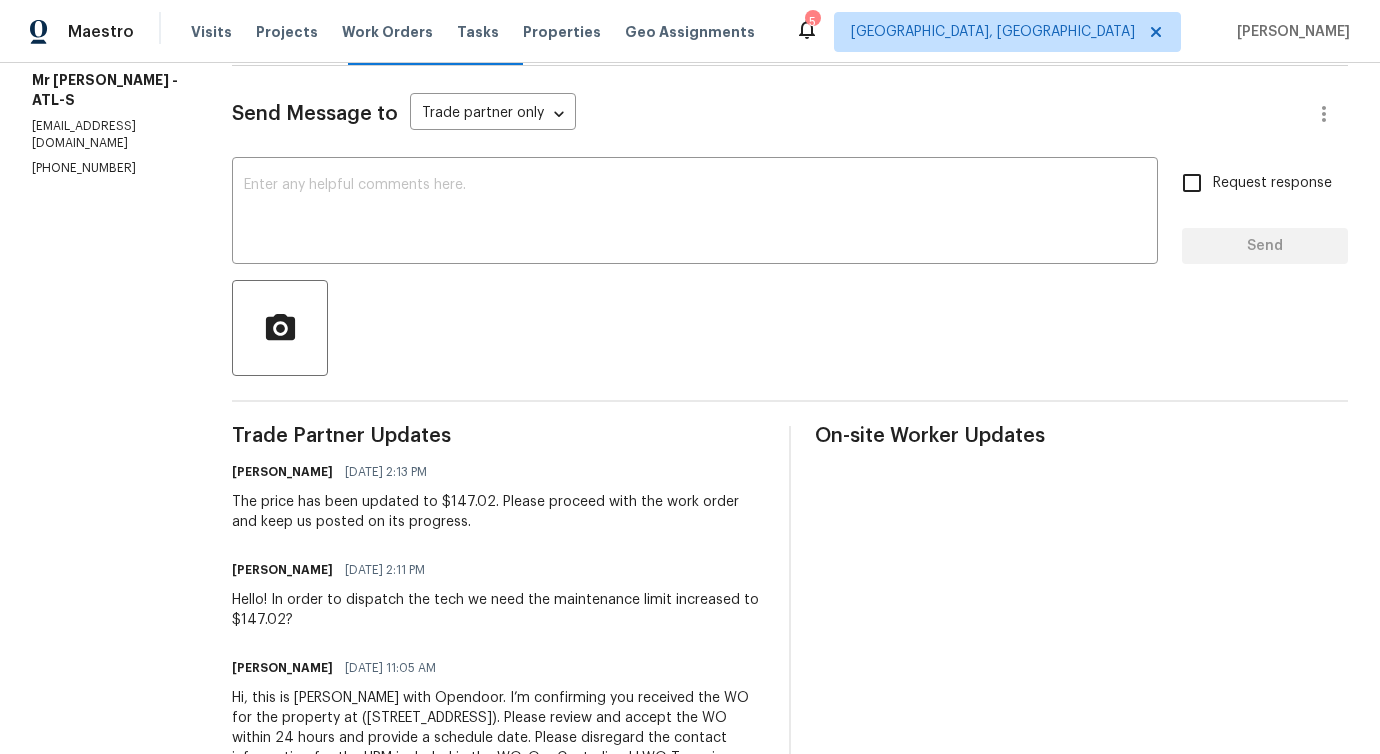 scroll, scrollTop: 348, scrollLeft: 0, axis: vertical 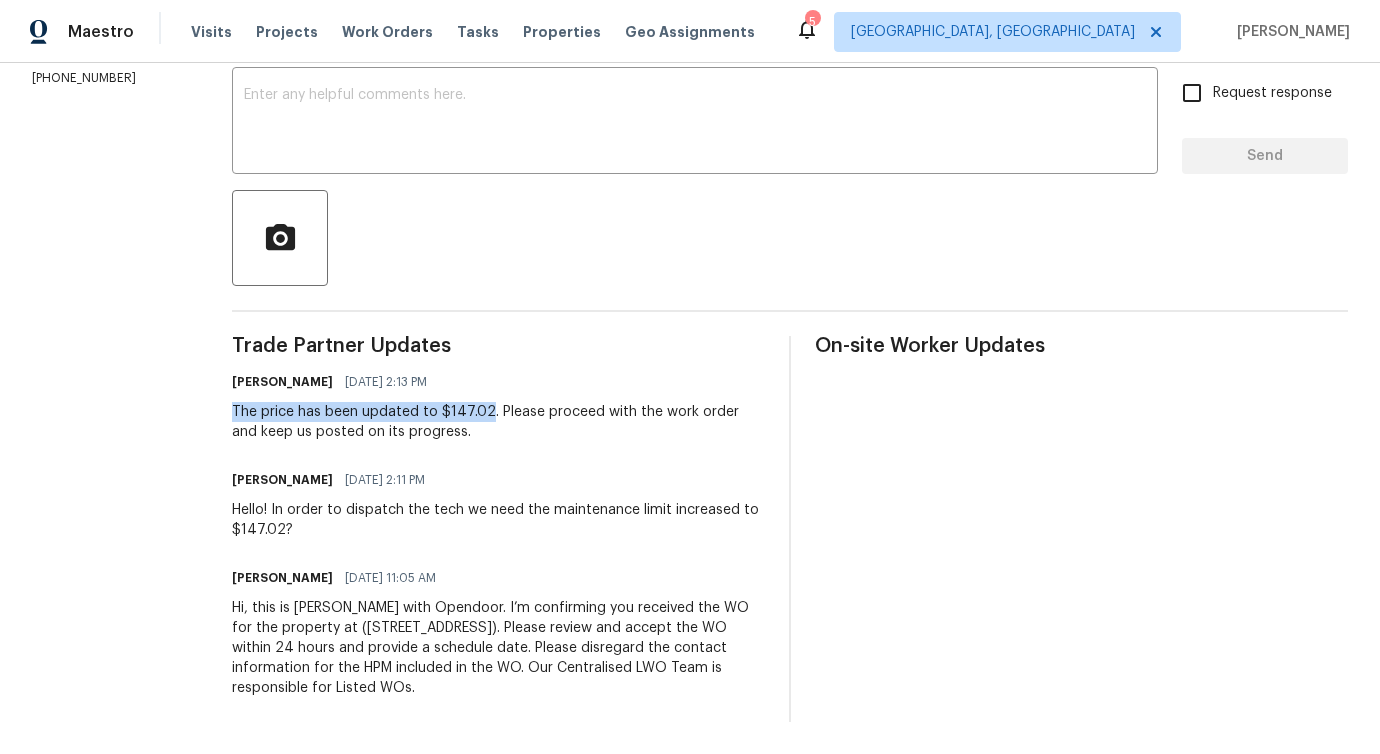 drag, startPoint x: 220, startPoint y: 405, endPoint x: 473, endPoint y: 405, distance: 253 